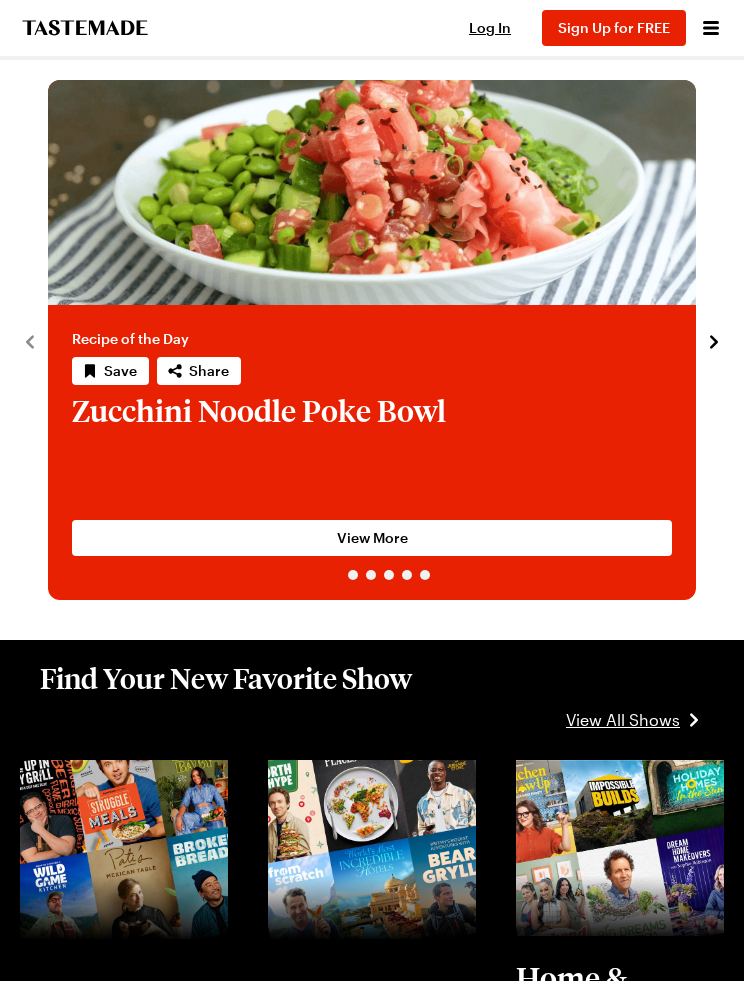 scroll, scrollTop: 0, scrollLeft: 0, axis: both 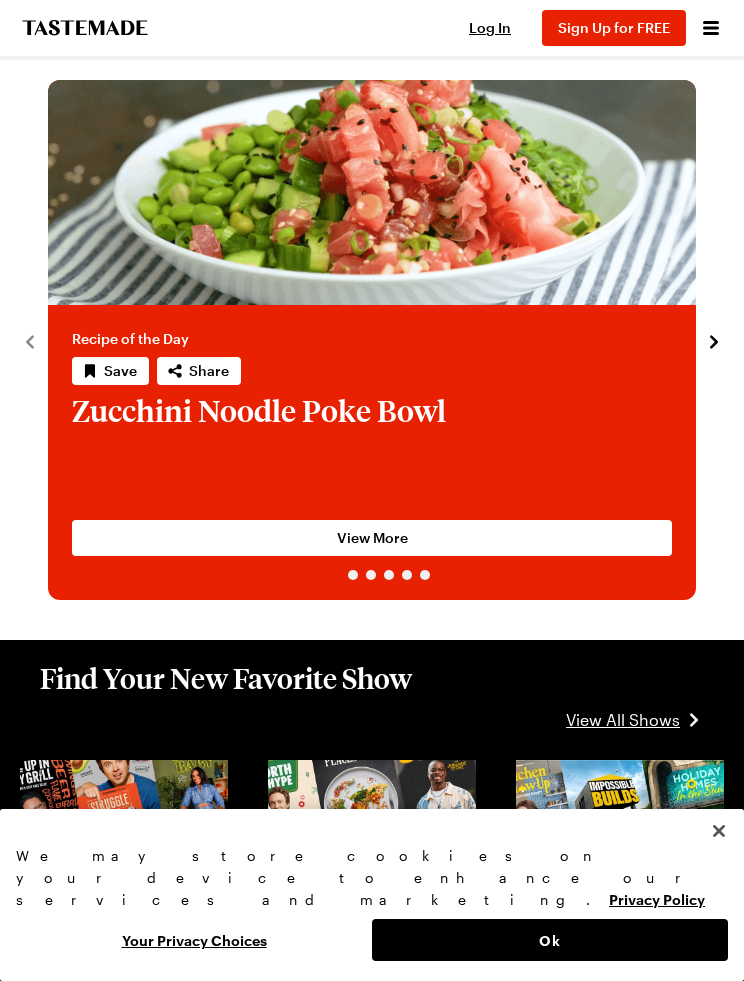 click at bounding box center (714, 340) 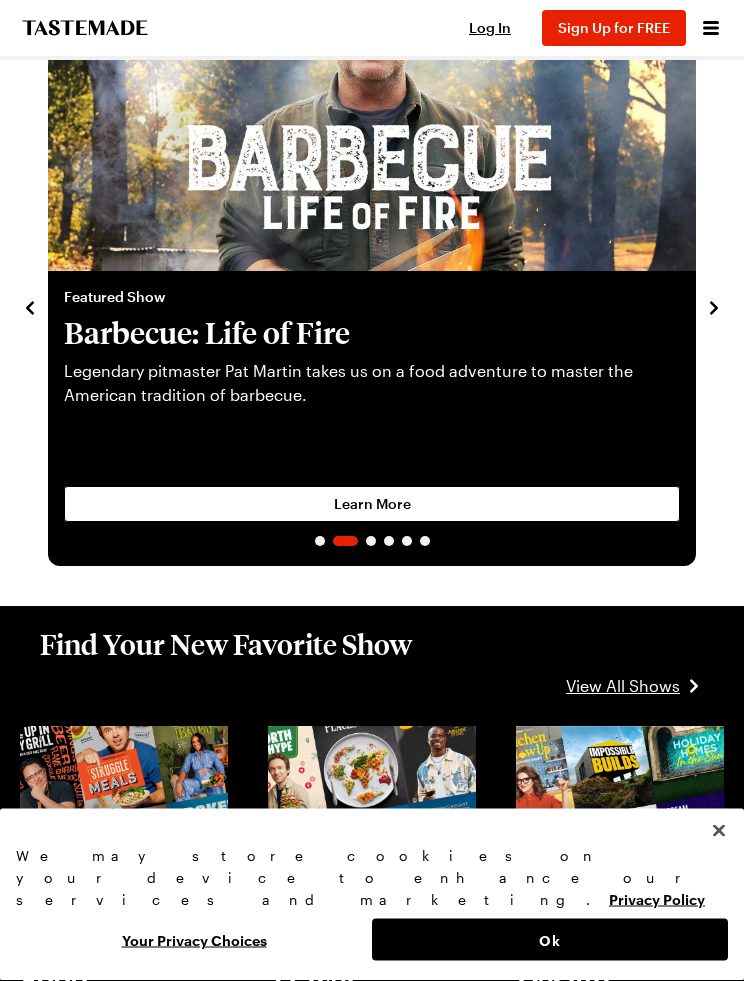 scroll, scrollTop: 0, scrollLeft: 0, axis: both 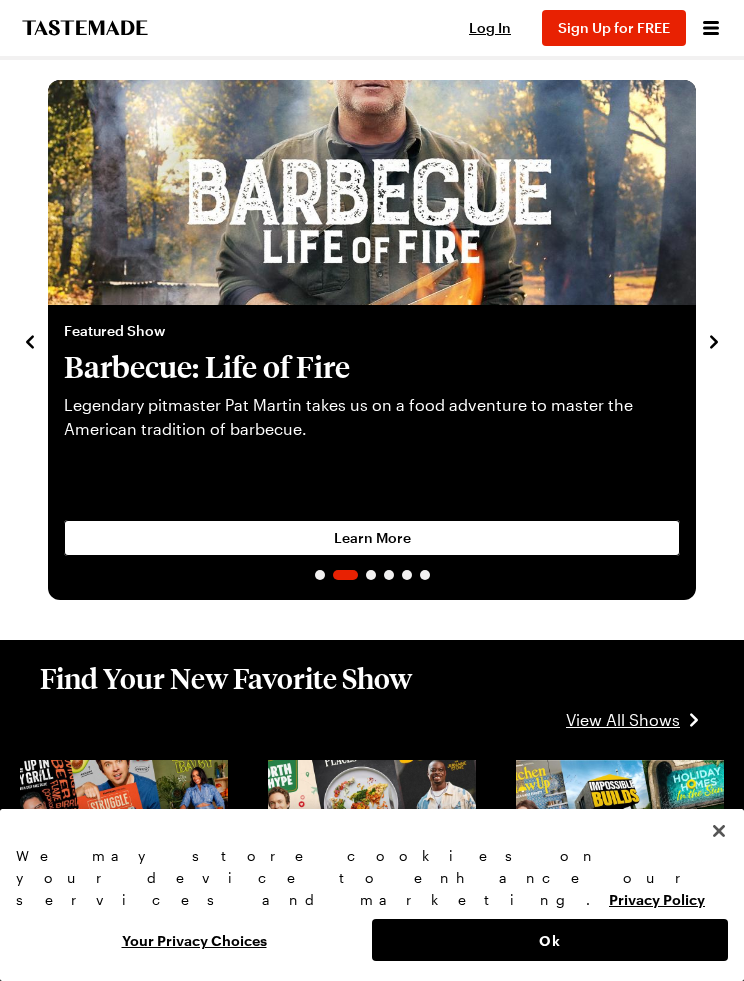 click 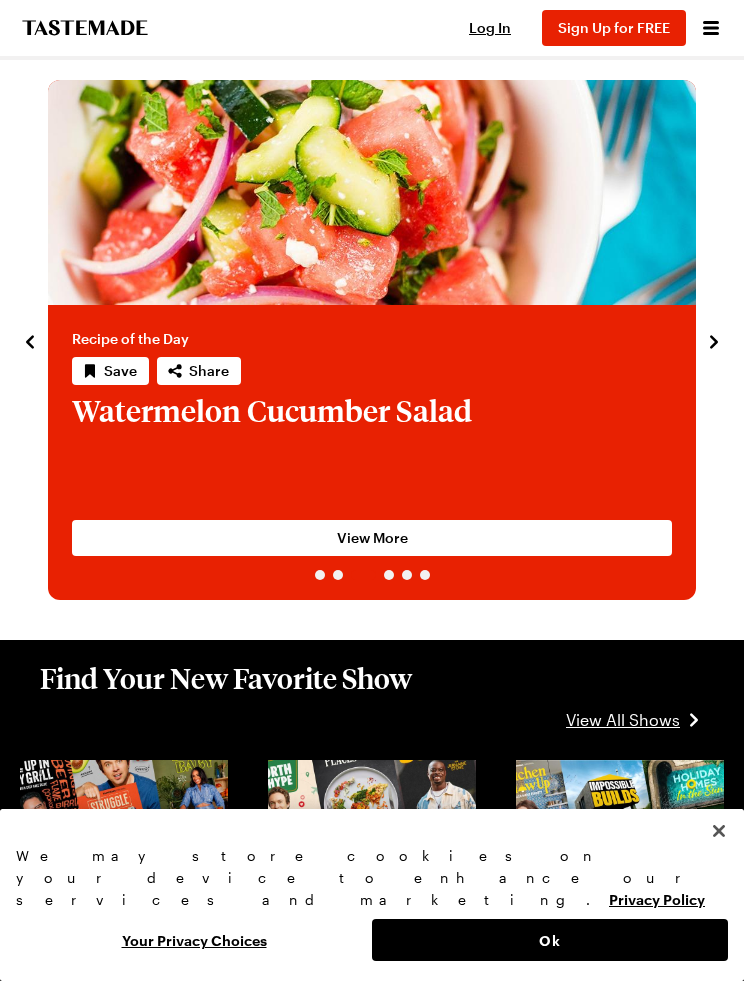click at bounding box center [714, 340] 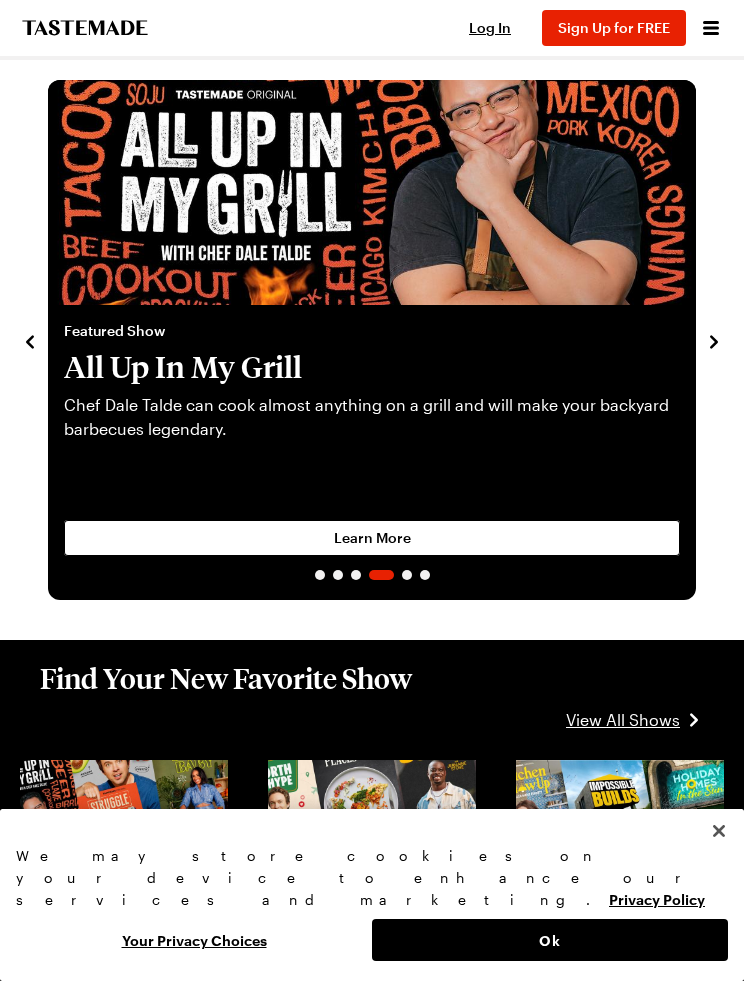 click 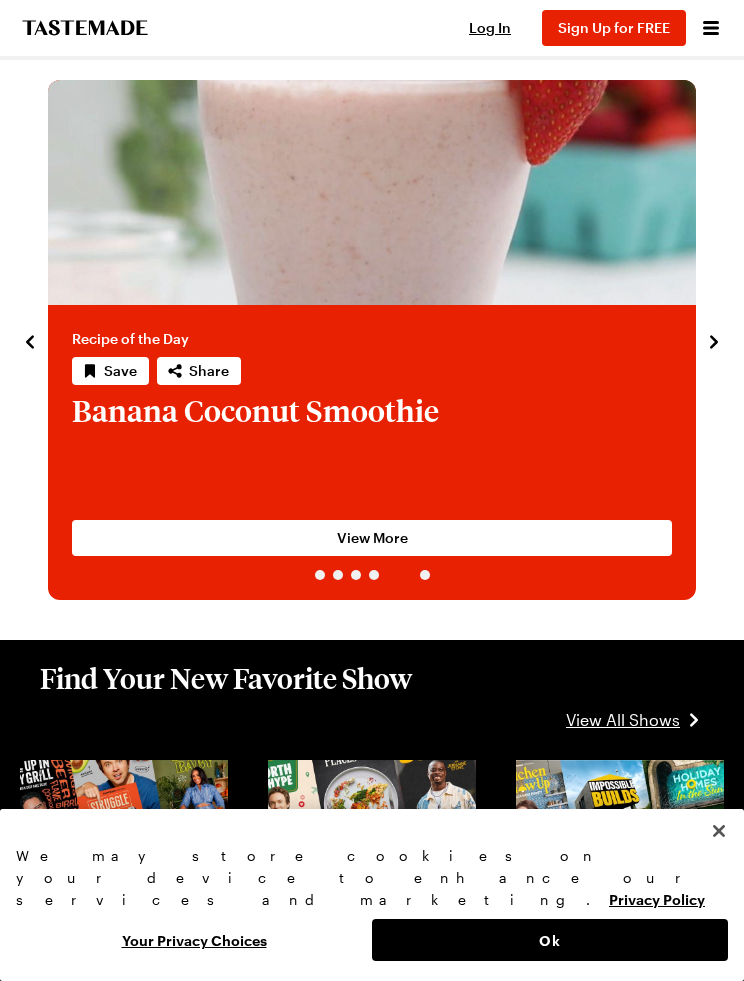 click on "Recipe of the Day Save Share Zucchini Noodle Poke Bowl Zucchini noodles are the base of this tuna poke bowl. View More Featured Show Barbecue: Life of Fire Legendary pitmaster Pat Martin takes us on a food adventure to master the American tradition of barbecue. Learn More Recipe of the Day Save Share Watermelon Cucumber Salad Tossed with red onion, mint and feta cheese, this is the perfect sweet and savory salad for summer. View More Featured Show All Up In My Grill Chef Dale Talde can cook almost anything on a grill and will make your backyard barbecues legendary. Learn More Recipe of the Day Save Share Banana Coconut Smoothie This tropical smoothie, featuring fresh banana, coconut milk, and coconut water, is a hydrating treat on a hot day. View More Featured Show Hardcore Carnivore Jess Pryles is a live fire cook and meat scientist traveling the country to find her favorite proteins. Learn More" at bounding box center [372, 330] 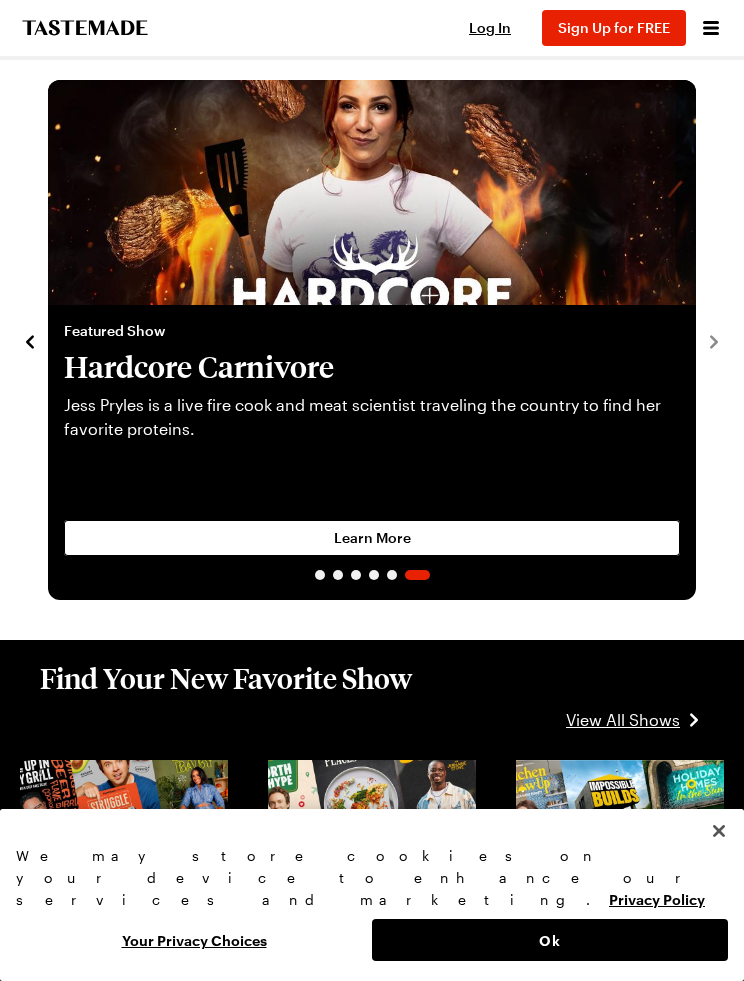click at bounding box center [372, 580] 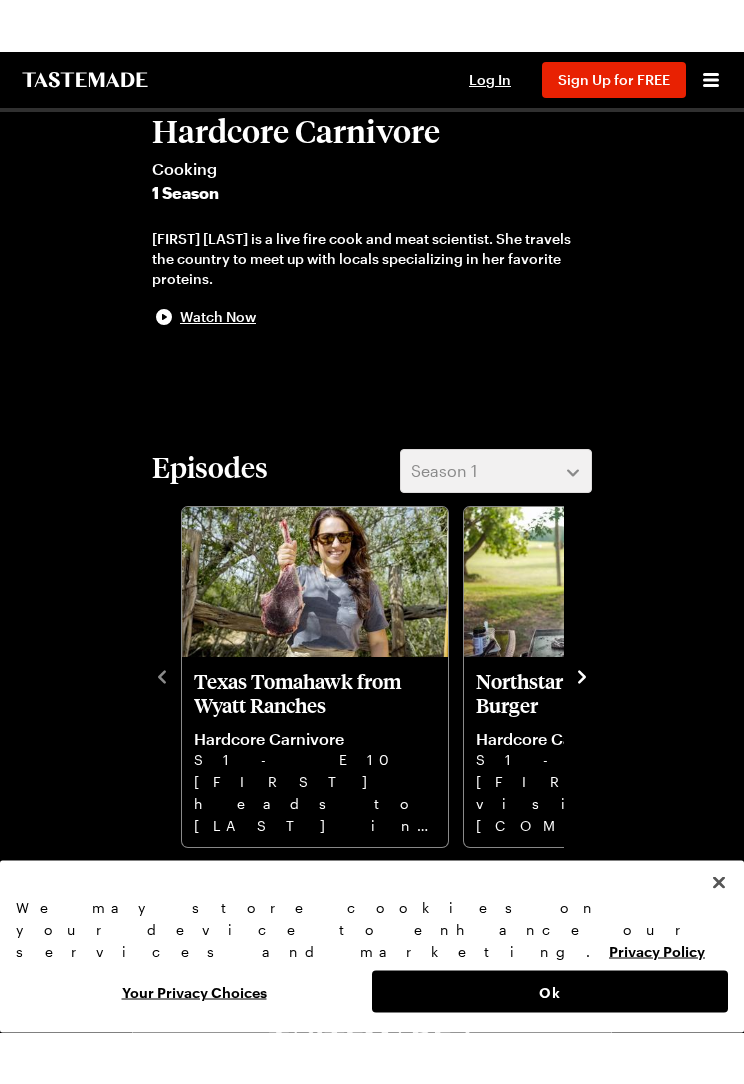 scroll, scrollTop: 360, scrollLeft: 0, axis: vertical 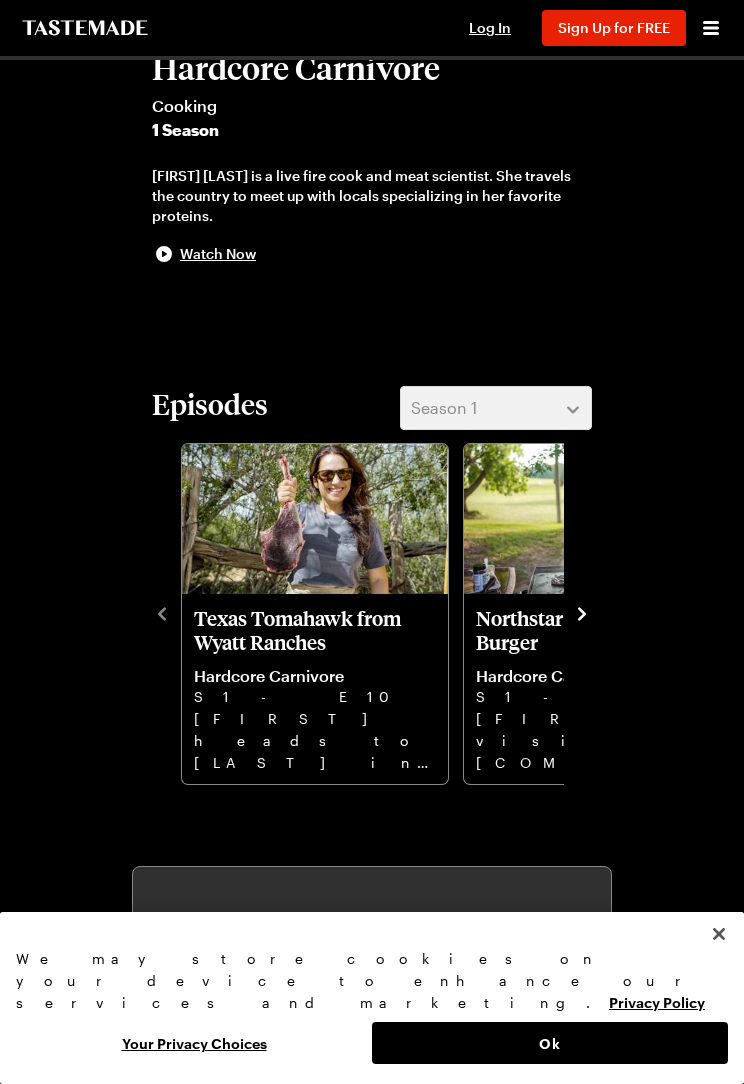 click at bounding box center (582, 612) 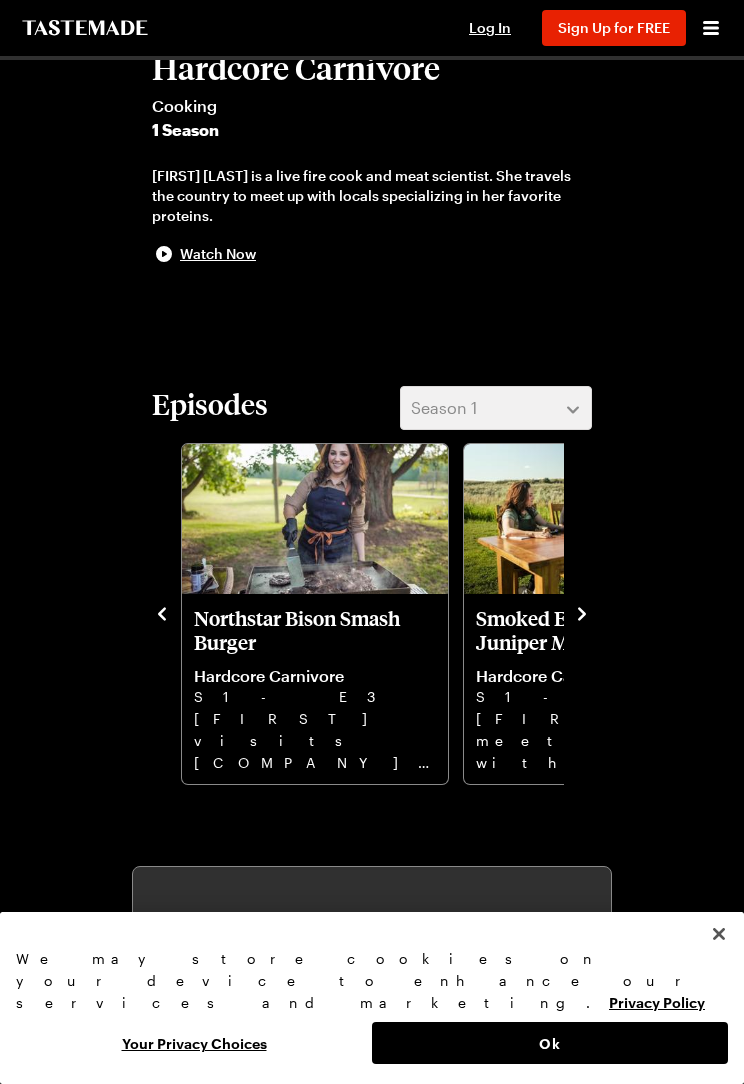 click on "Episodes Season 1 [COMPANY] from [LAST] Hardcore Carnivore S1 - E10 [FIRST] heads to [LAST] in [STATE] to see the cattle ranching operation they've been running since [YEAR]. [COMPANY] Smash Burger Hardcore Carnivore S1 - E3 [FIRST] visits [COMPANY] to learn about the family ranch, then prepares her signature smash burger. Smoked Elk Sandwiches at [COMPANY] Hardcore Carnivore S1 - E2 [FIRST] meets with guides from [COMPANY] in [STATE] to cull an elk for her smoked sandwiches. [COMPANY] Lamb Ribs from [COMPANY] Hardcore Carnivore S1 - E1 [FIRST] joins the lamb-raising [COMPANY] family on their ranch, where she prepares and grills lamb ribs." at bounding box center [372, 586] 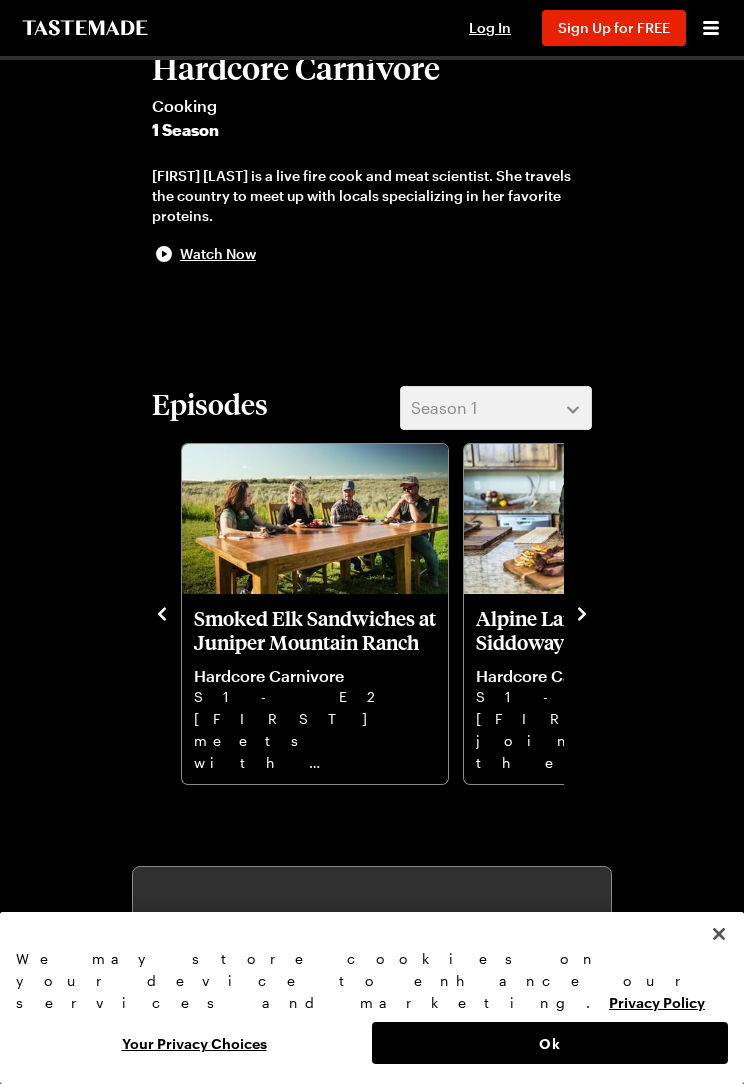 click 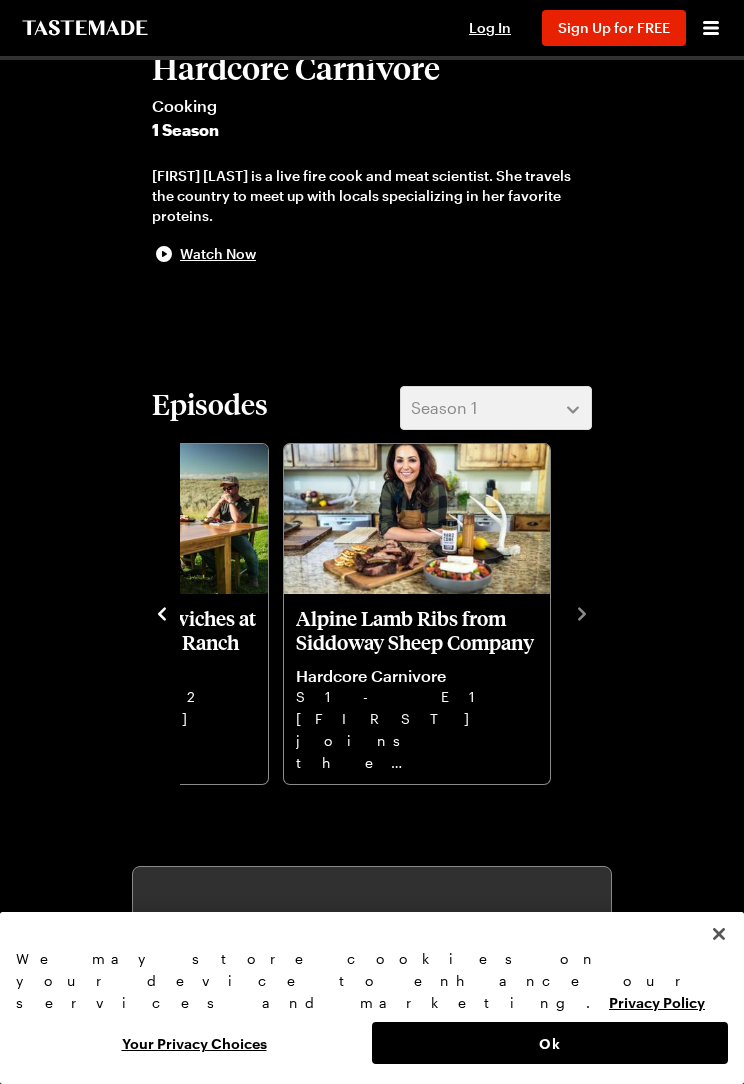 click on "[COMPANY] from [LAST] Hardcore Carnivore S1 - E10 [FIRST] heads to [LAST] in [STATE] to see the cattle ranching operation they've been running since [YEAR]. [COMPANY] Smash Burger Hardcore Carnivore S1 - E3 [FIRST] visits [COMPANY] to learn about the family ranch, then prepares her signature smash burger. Smoked Elk Sandwiches at [COMPANY] Hardcore Carnivore S1 - E2 [FIRST] meets with guides from [COMPANY] in [STATE] to cull an elk for her smoked sandwiches. [COMPANY] Lamb Ribs from [COMPANY] Hardcore Carnivore S1 - E1 [FIRST] joins the lamb-raising [COMPANY] family on their ranch, where she prepares and grills lamb ribs." at bounding box center [372, 612] 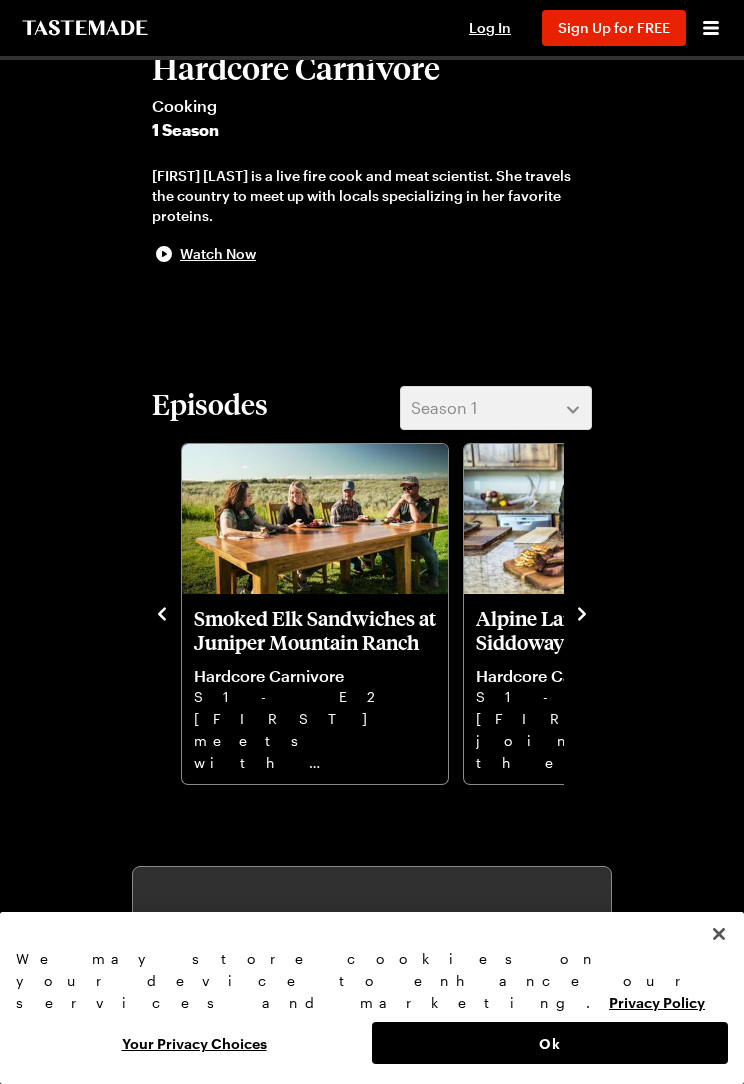 click at bounding box center (162, 612) 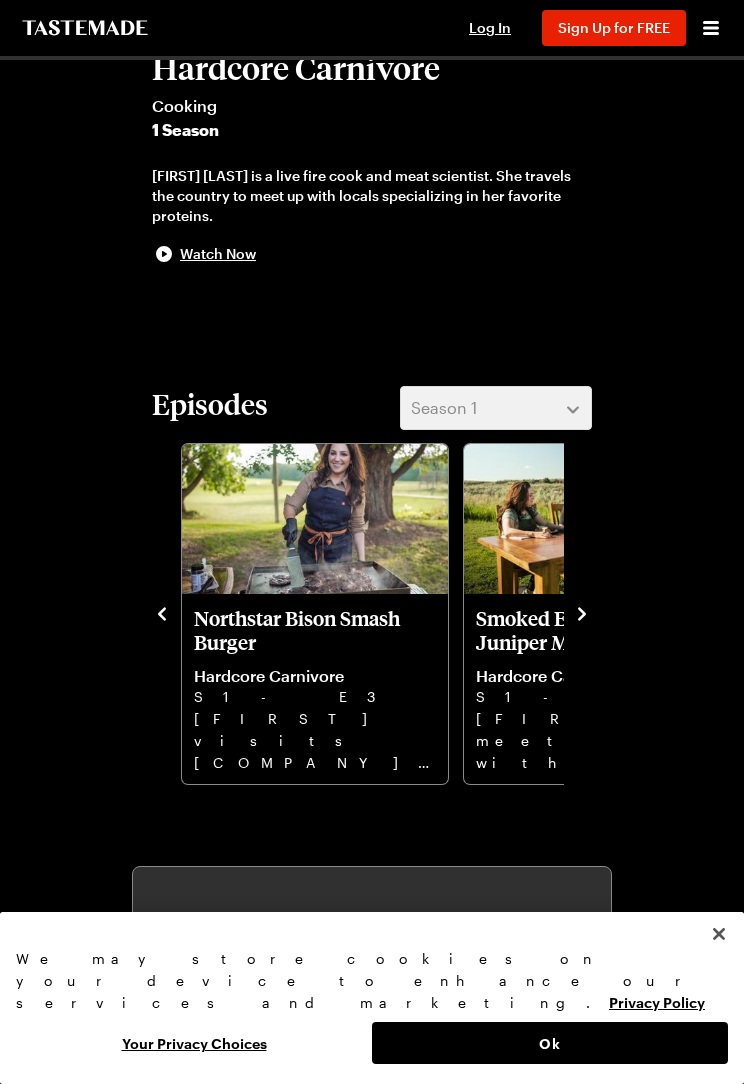 click 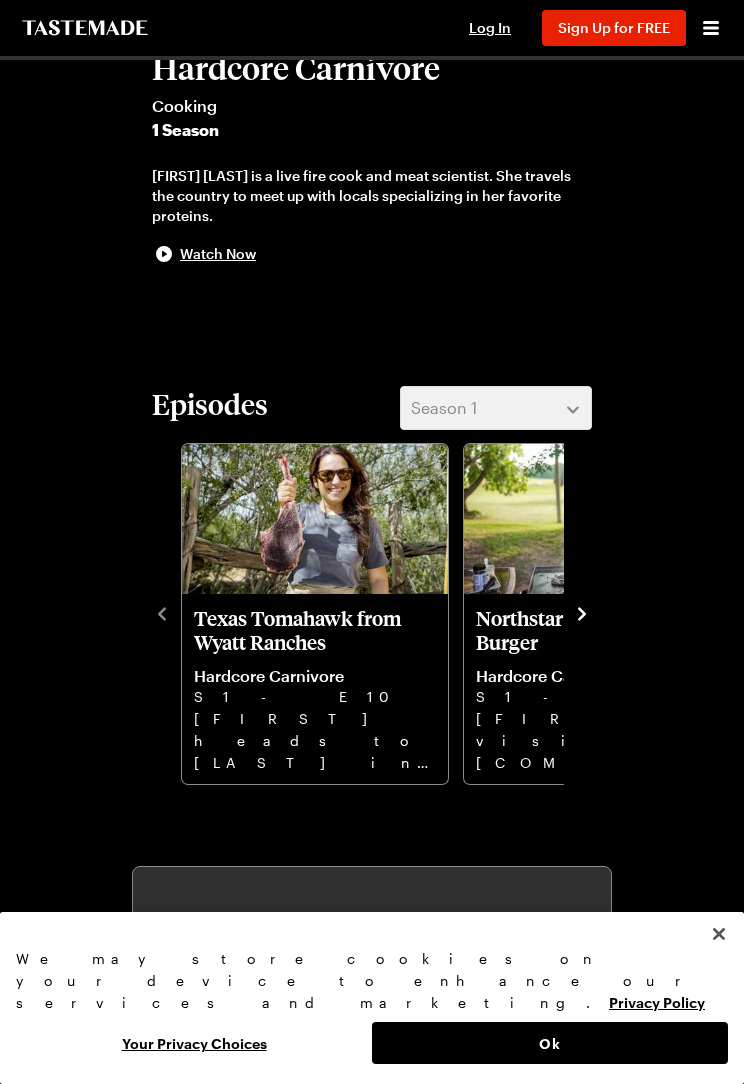 click on "[COMPANY] from [LAST] Hardcore Carnivore S1 - E10 [FIRST] heads to [LAST] in [STATE] to see the cattle ranching operation they've been running since [YEAR]. [COMPANY] Smash Burger Hardcore Carnivore S1 - E3 [FIRST] visits [COMPANY] to learn about the family ranch, then prepares her signature smash burger. Smoked Elk Sandwiches at [COMPANY] Hardcore Carnivore S1 - E2 [FIRST] meets with guides from [COMPANY] in [STATE] to cull an elk for her smoked sandwiches. [COMPANY] Lamb Ribs from [COMPANY] Hardcore Carnivore S1 - E1 [FIRST] joins the lamb-raising [COMPANY] family on their ranch, where she prepares and grills lamb ribs." at bounding box center (372, 612) 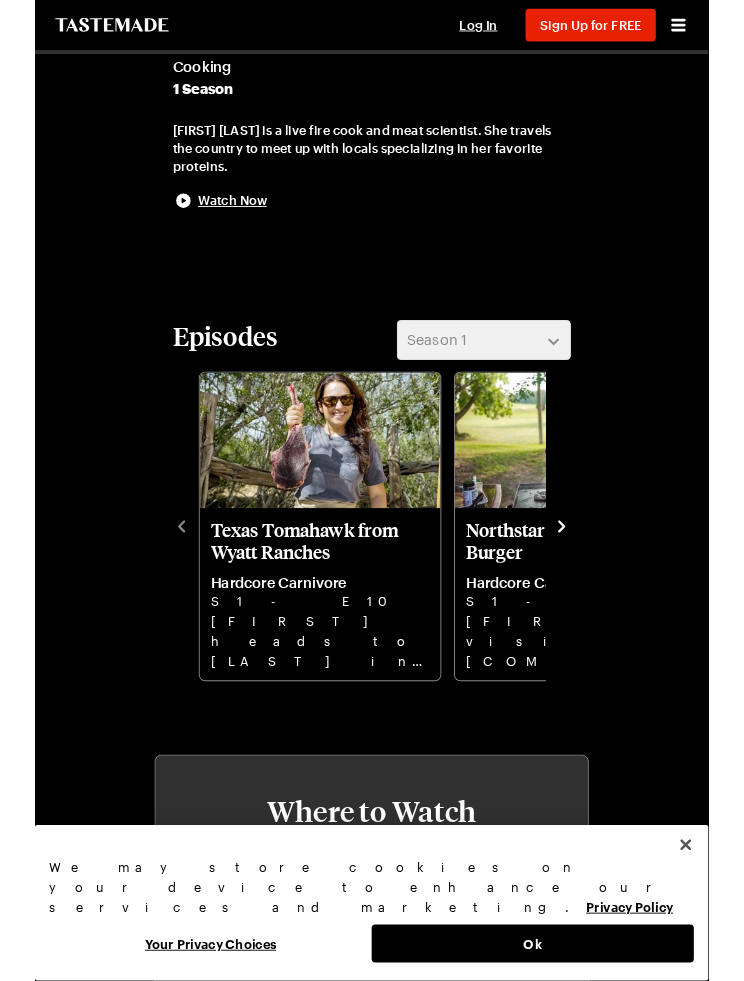 scroll, scrollTop: 391, scrollLeft: 0, axis: vertical 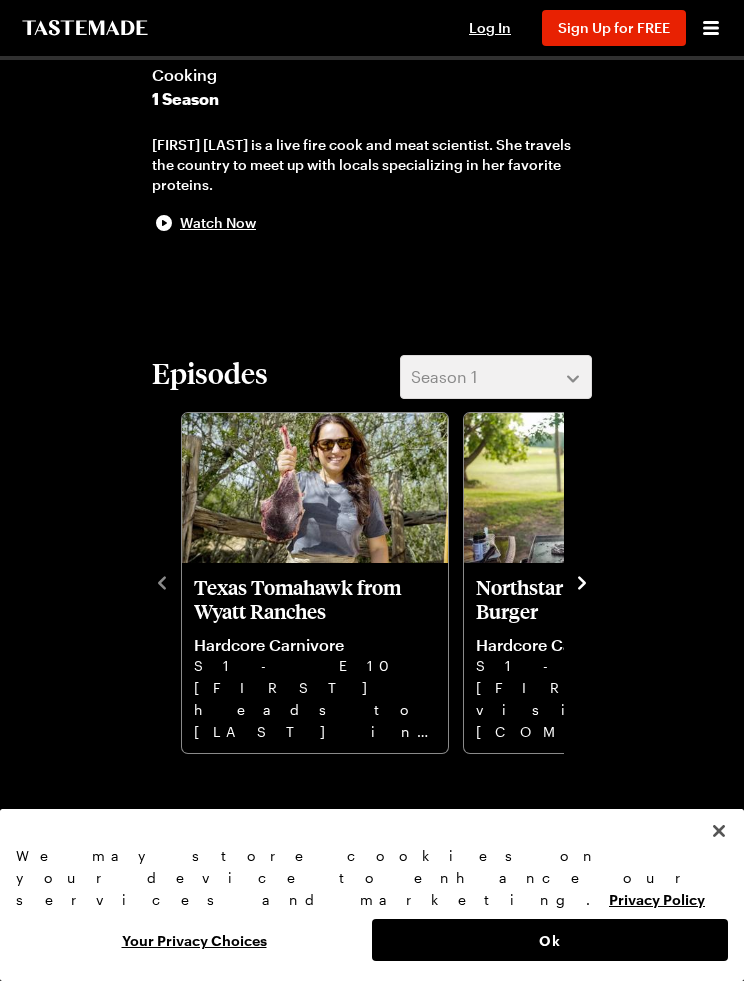 click on "Texas Tomahawk from Wyatt Ranches" at bounding box center [315, 599] 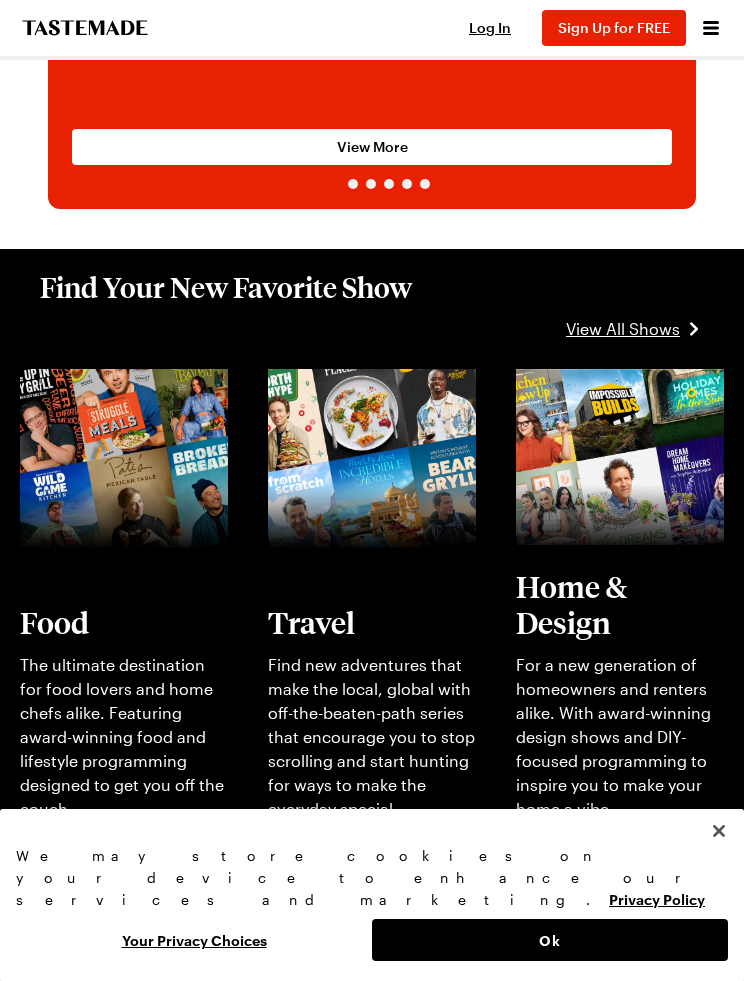 scroll, scrollTop: 0, scrollLeft: 0, axis: both 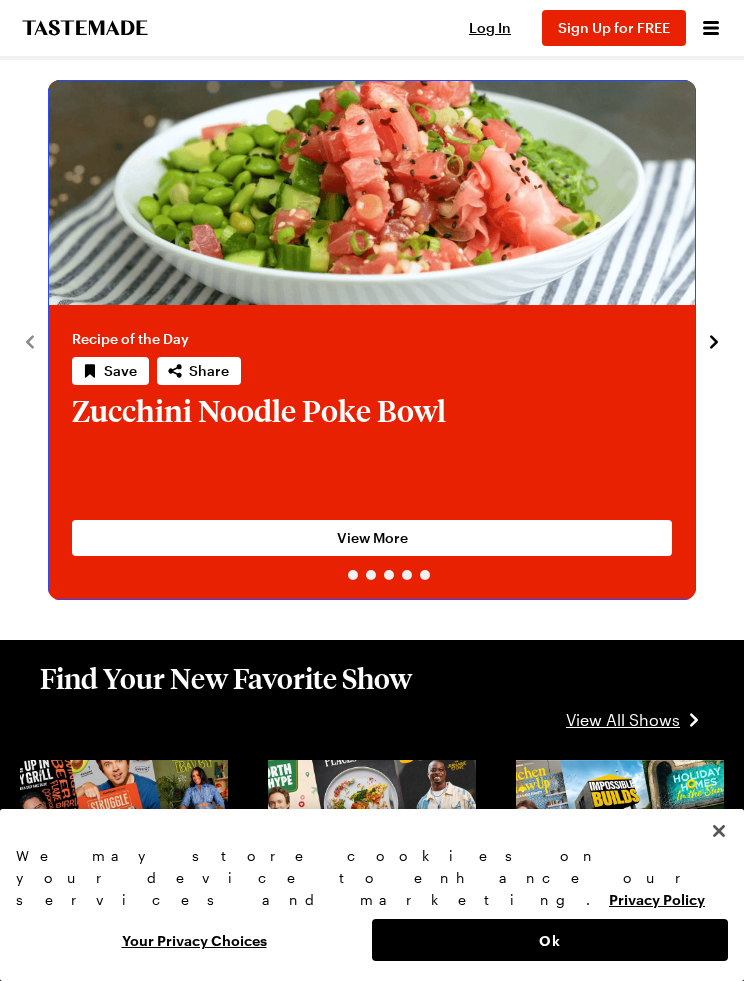 click at bounding box center (372, 580) 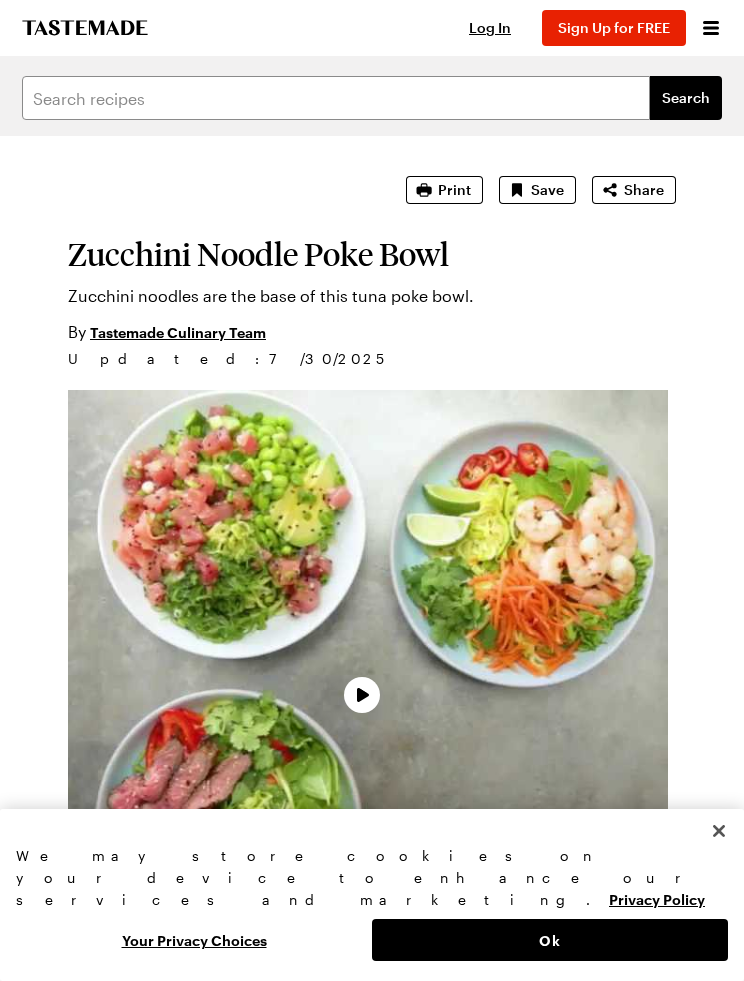 scroll, scrollTop: 0, scrollLeft: 0, axis: both 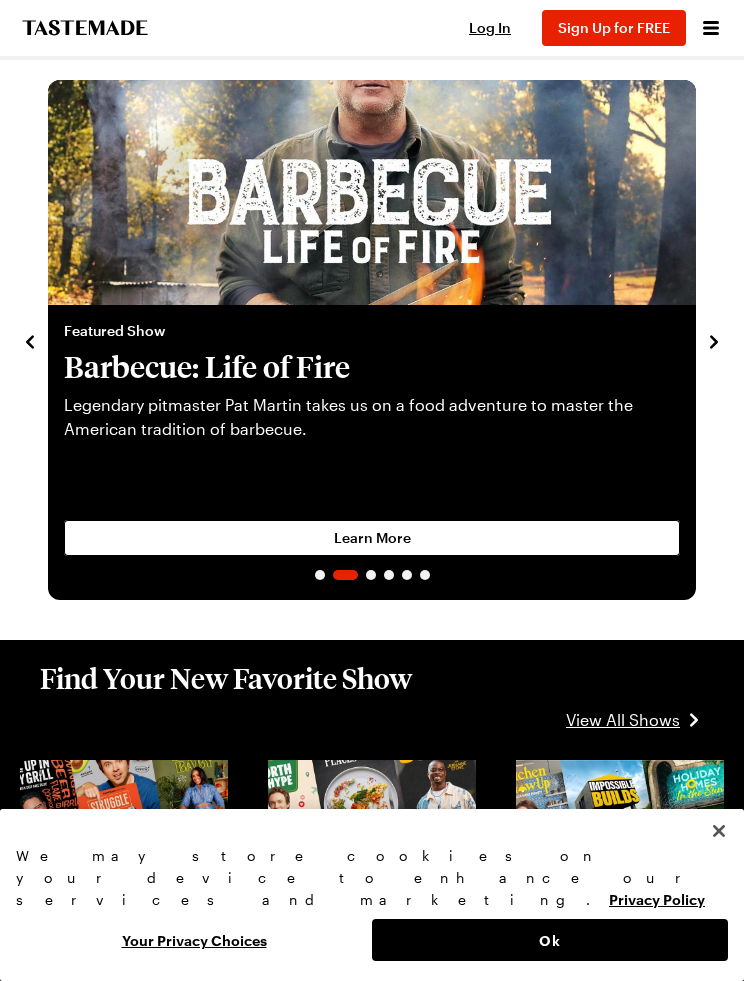 click at bounding box center (372, 580) 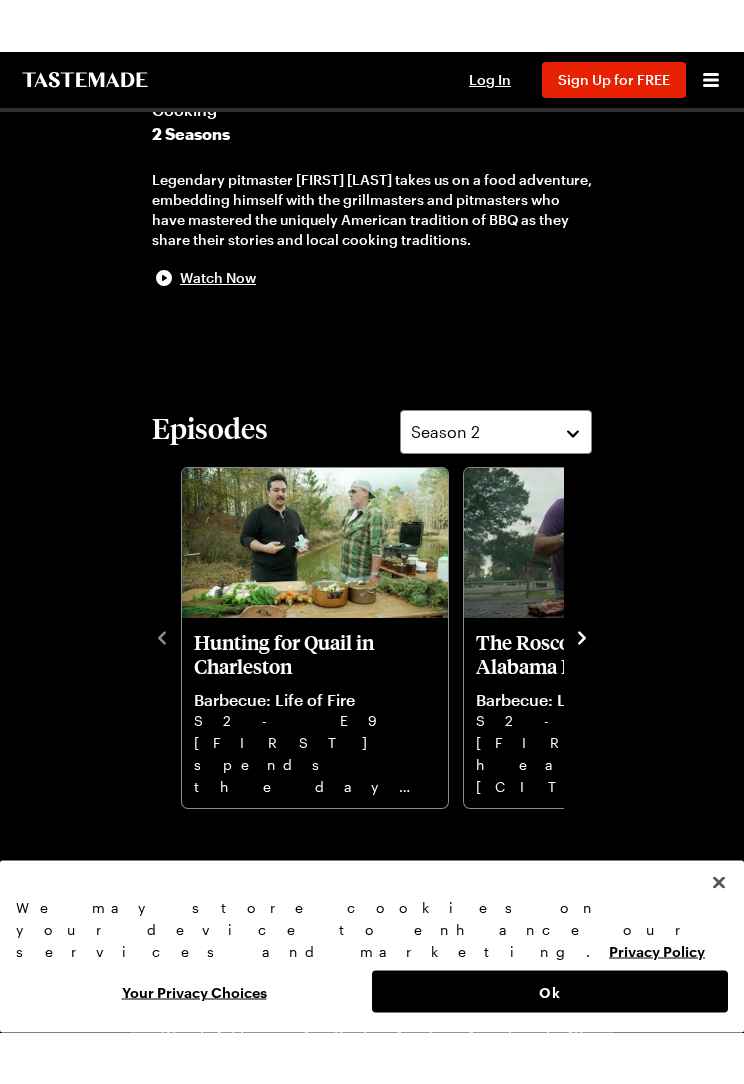 scroll, scrollTop: 410, scrollLeft: 0, axis: vertical 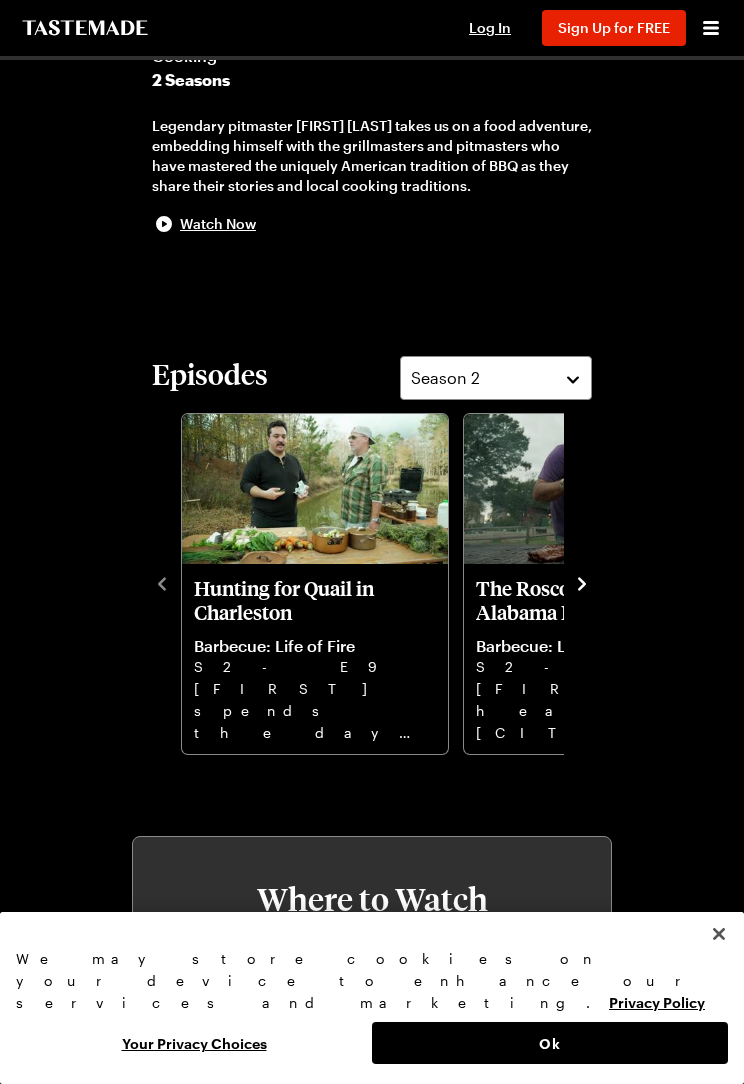 click on "Episodes Season 2 Hunting for Quail in [CITY] Barbecue: Life of Fire S2 - E9 [FIRST] spends the day in [CITY] quail hunting and grilling birds over live coals. The [LAST] Family Legacy: [STATE] Pit Ribs Barbecue: Life of Fire S2 - E8 [FIRST] heads to [CITY] to team up with chef [FIRST] [LAST], cooking ribs inspired by [LAST]'s family legacy. Spearfishing off [STATE]'s Emerald Coast Barbecue: Life of Fire S2 - E7 [FIRST] joins his friend [FIRST] [LAST] on a spearfishing adventure, sourcing fresh fish to cook over live fire. Catching Gulf Coast Redfish and Blue Crabs Barbecue: Life of Fire S2 - E6 [FIRST] goes Gulf Bay fishing with chef [FIRST] [LAST] to catch some redfish and gather a side of blue crabs. The Legend of [FIRST] [LAST]'s Dino Beef Ribs Barbecue: Life of Fire S2 - E3 [FIRST] visits [LAST]'s BBQ to learn the ins and outs of his famous "dino" beef ribs. Searching for Oaxaca in [STATE] Barbecue: Life of Fire S2 - E2" at bounding box center (372, 556) 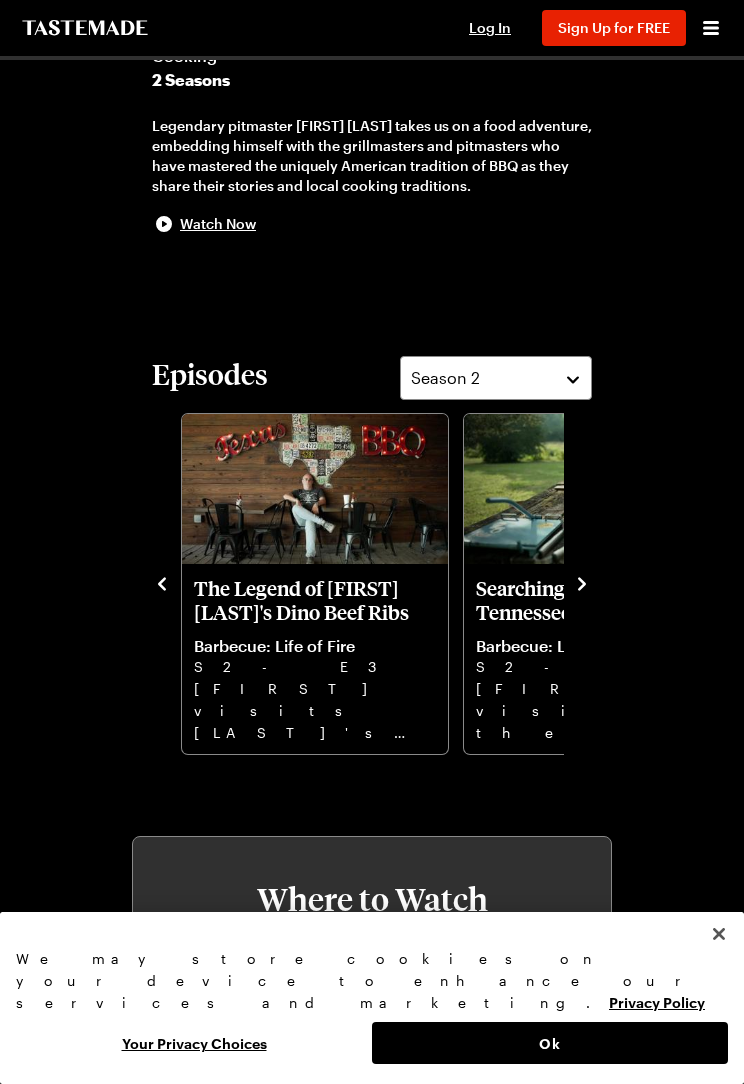 click on "The Legend of [FIRST] [LAST]'s Dino Beef Ribs" at bounding box center (315, 600) 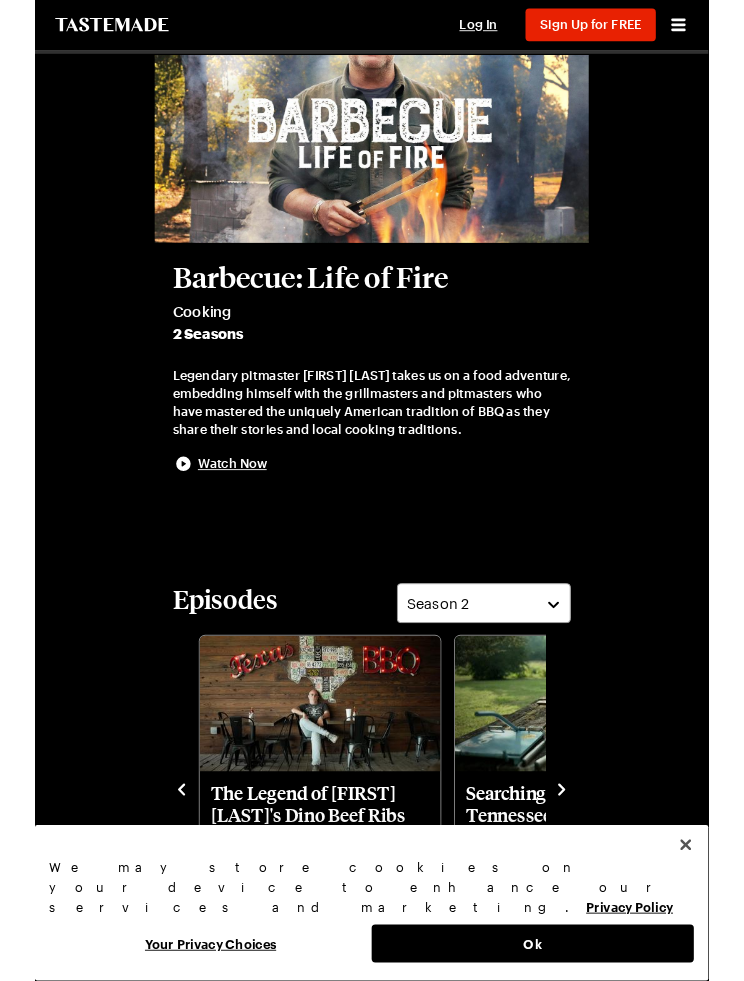 scroll, scrollTop: 0, scrollLeft: 0, axis: both 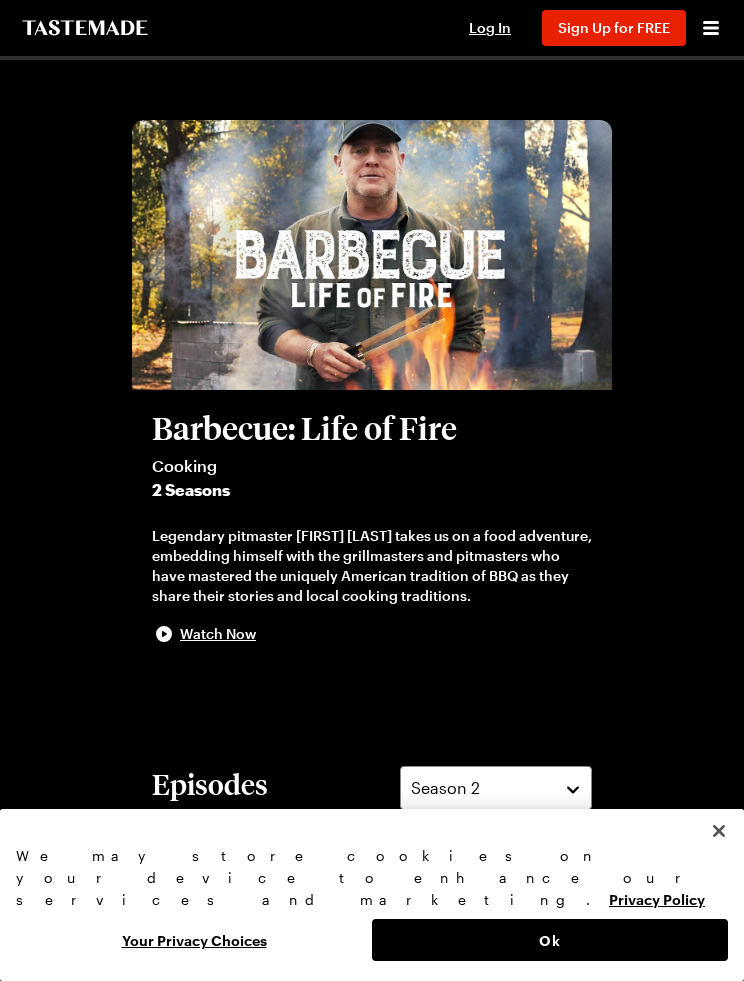 click on "Barbecue: Life of Fire Cooking 2 Seasons Legendary pitmaster Pat Martin takes us on a food adventure, embedding himself with the grillmasters and pitmasters who have mastered the uniquely American tradition of BBQ as they share their stories and local cooking traditions. Watch Now" at bounding box center (372, 528) 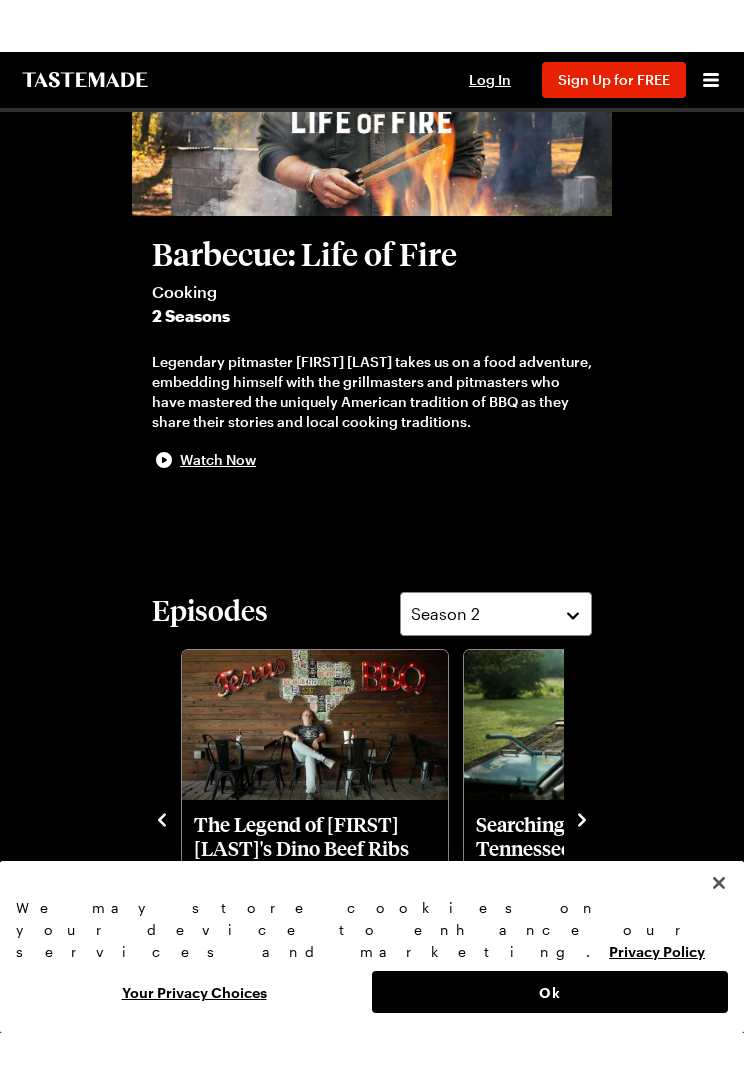 scroll, scrollTop: 267, scrollLeft: 0, axis: vertical 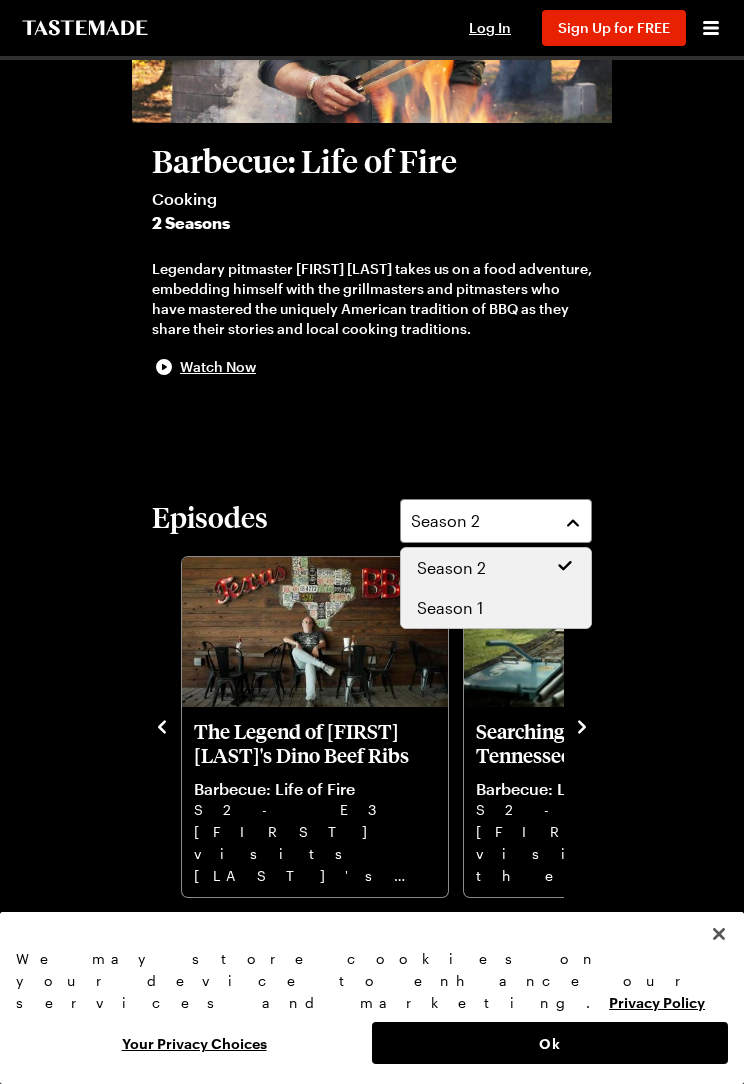 click on "Season 1" at bounding box center [496, 608] 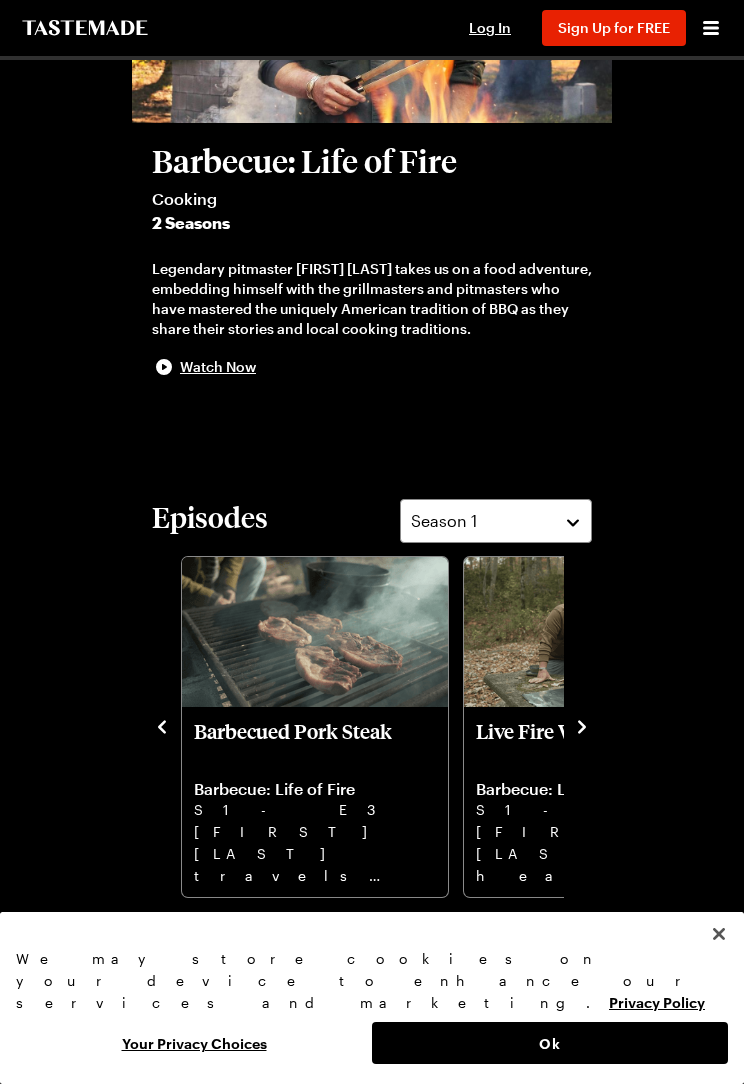 click on "Barbecued Pork Steak" at bounding box center (315, 743) 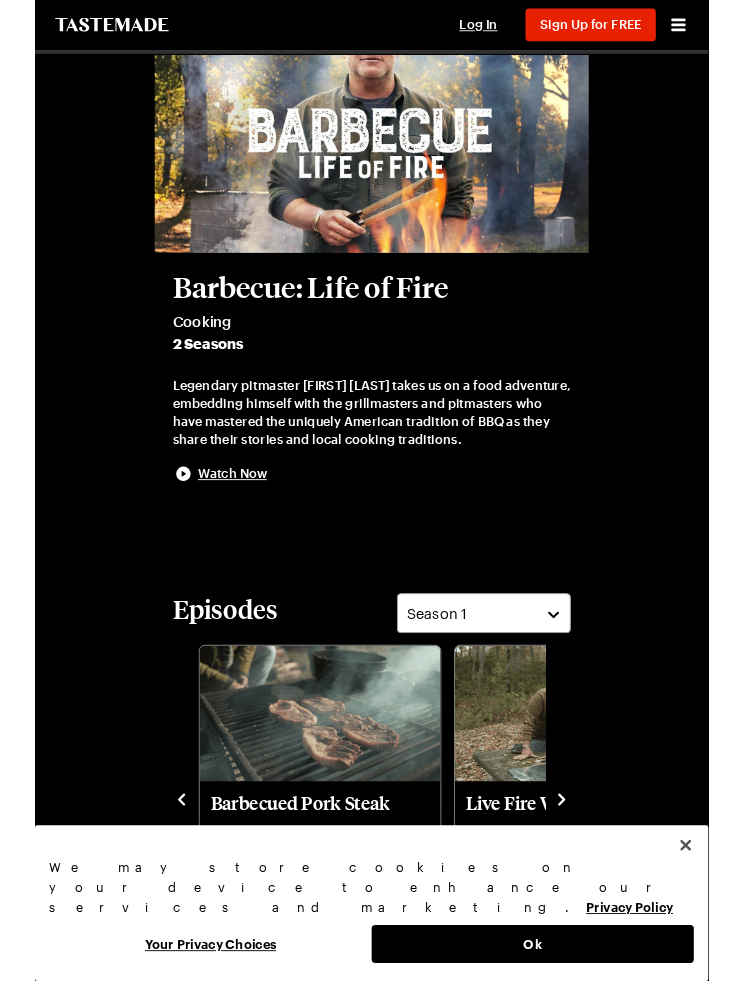 scroll, scrollTop: 0, scrollLeft: 0, axis: both 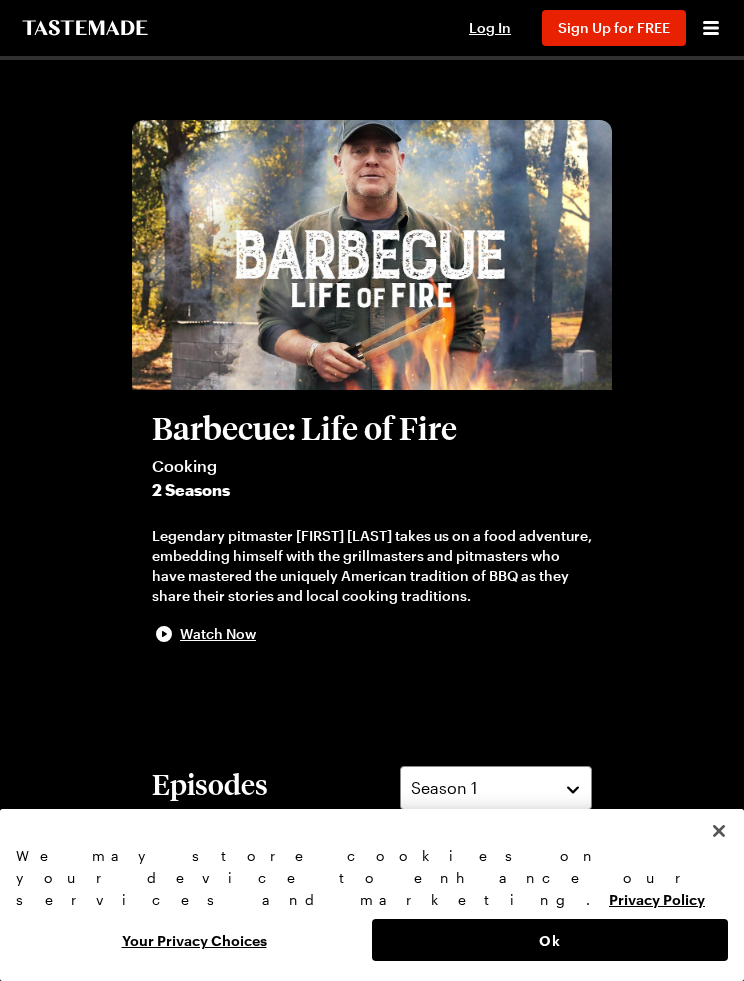 click at bounding box center (719, 831) 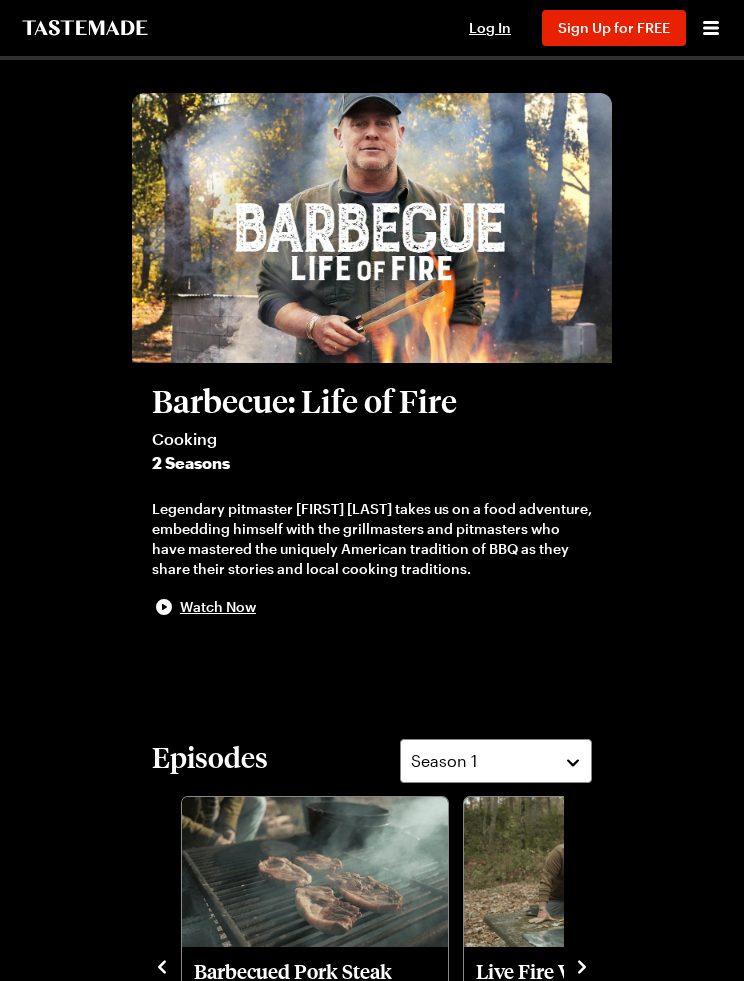 scroll, scrollTop: 0, scrollLeft: 0, axis: both 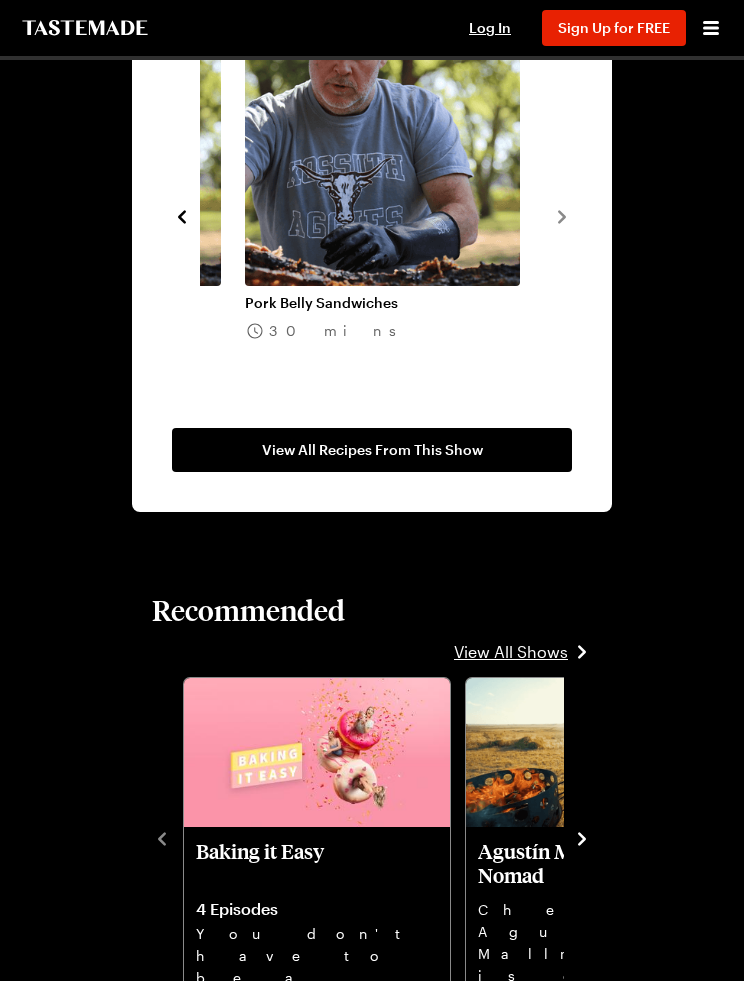 click on "View All Recipes From This Show" at bounding box center [372, 451] 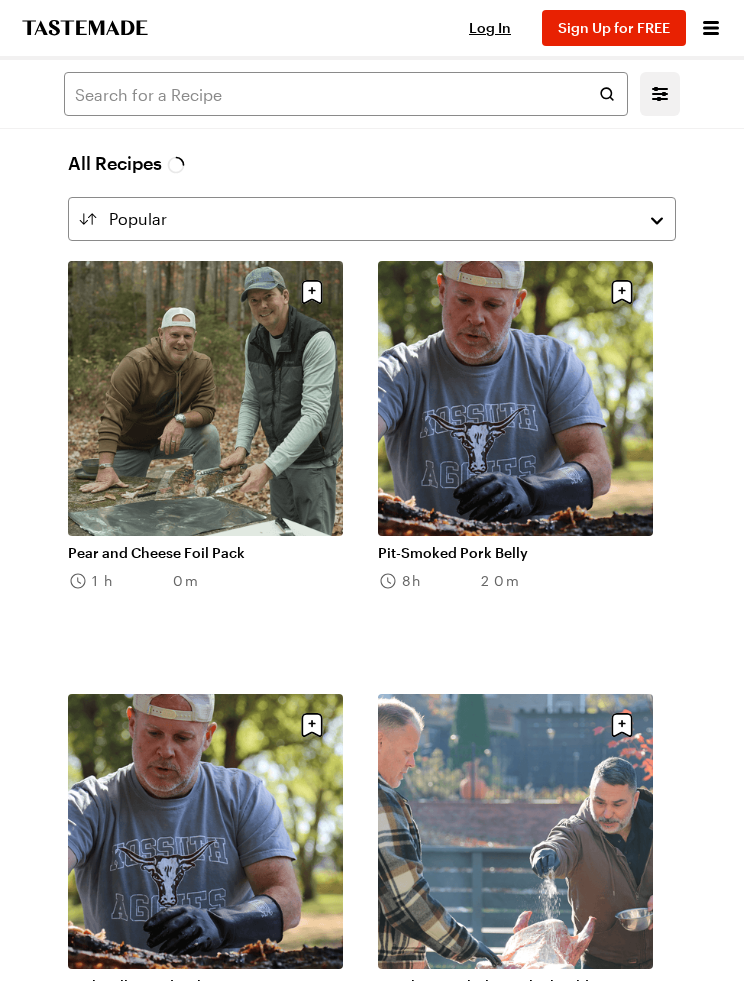 scroll, scrollTop: 0, scrollLeft: 0, axis: both 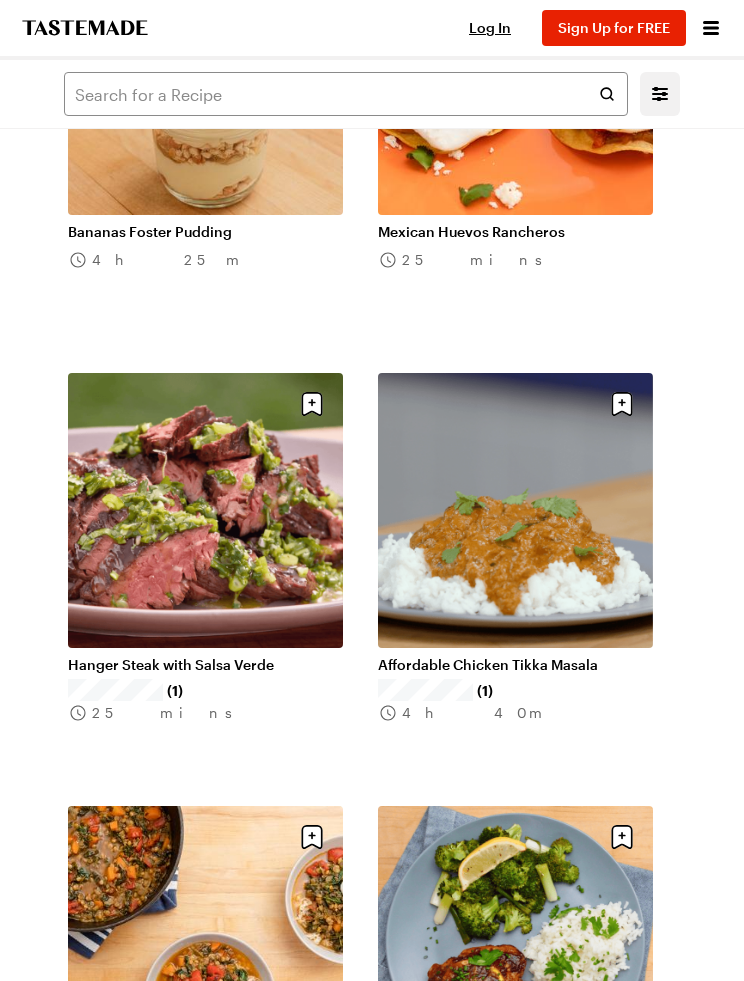 click on "Hanger Steak with Salsa Verde" at bounding box center [205, 665] 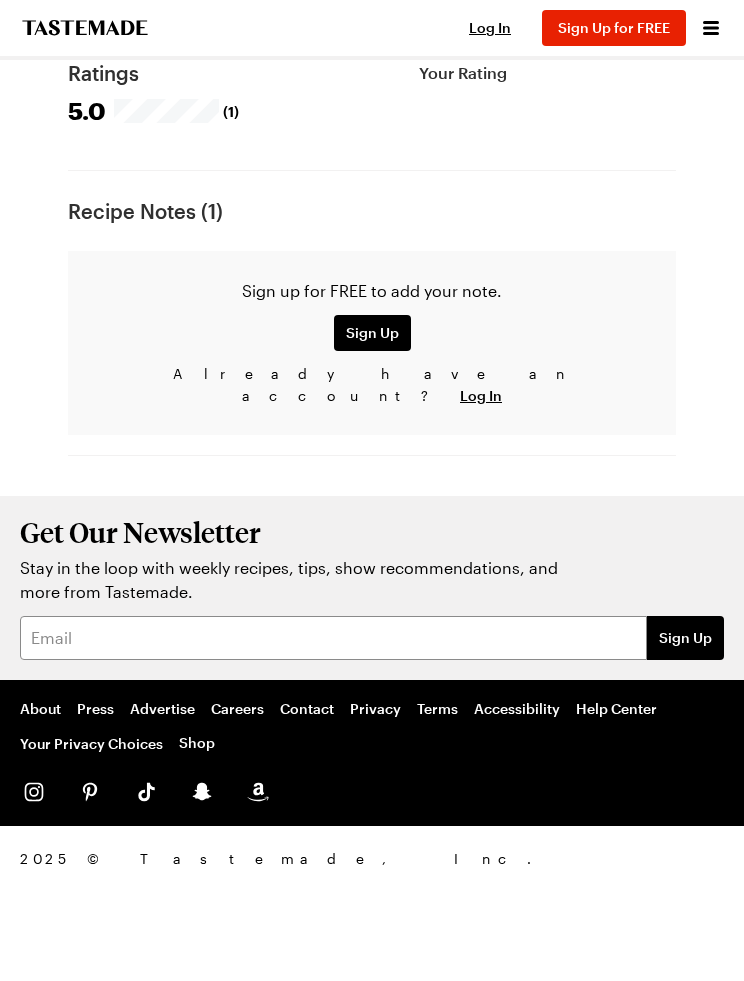 scroll, scrollTop: 0, scrollLeft: 0, axis: both 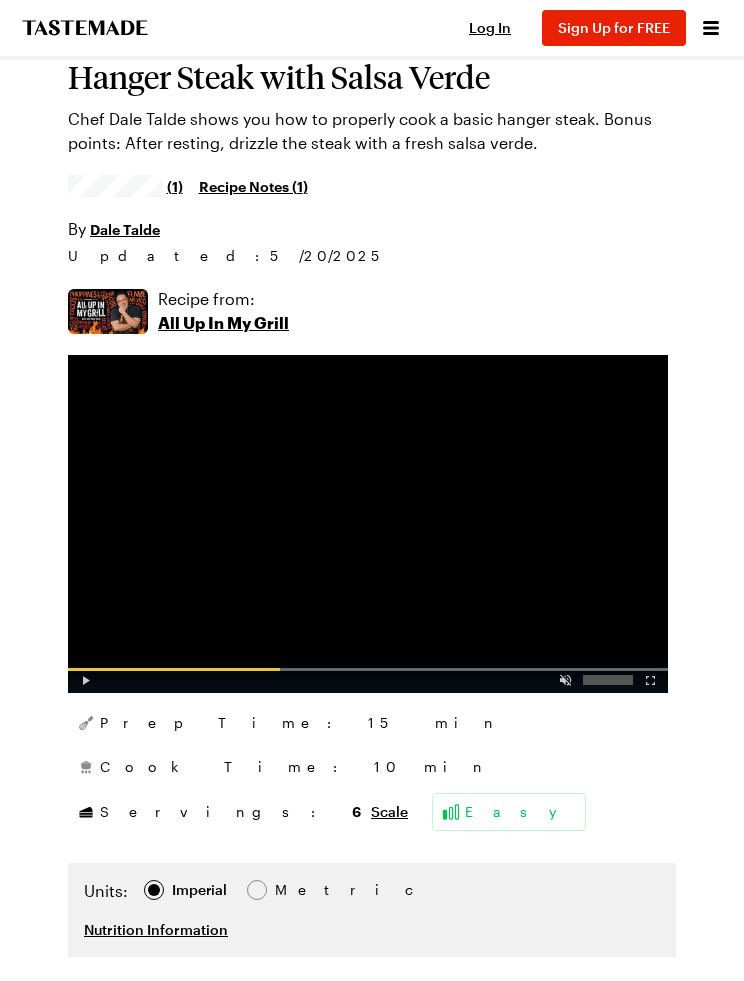 click at bounding box center (85, 676) 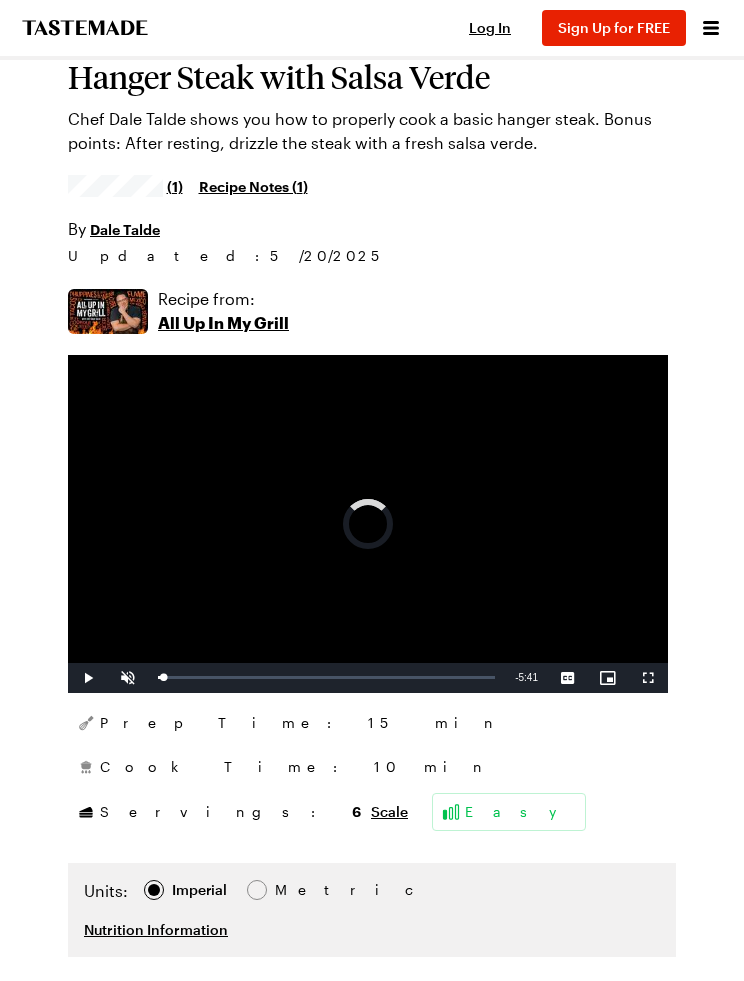 click on "Loaded :  1.14%" at bounding box center [326, 678] 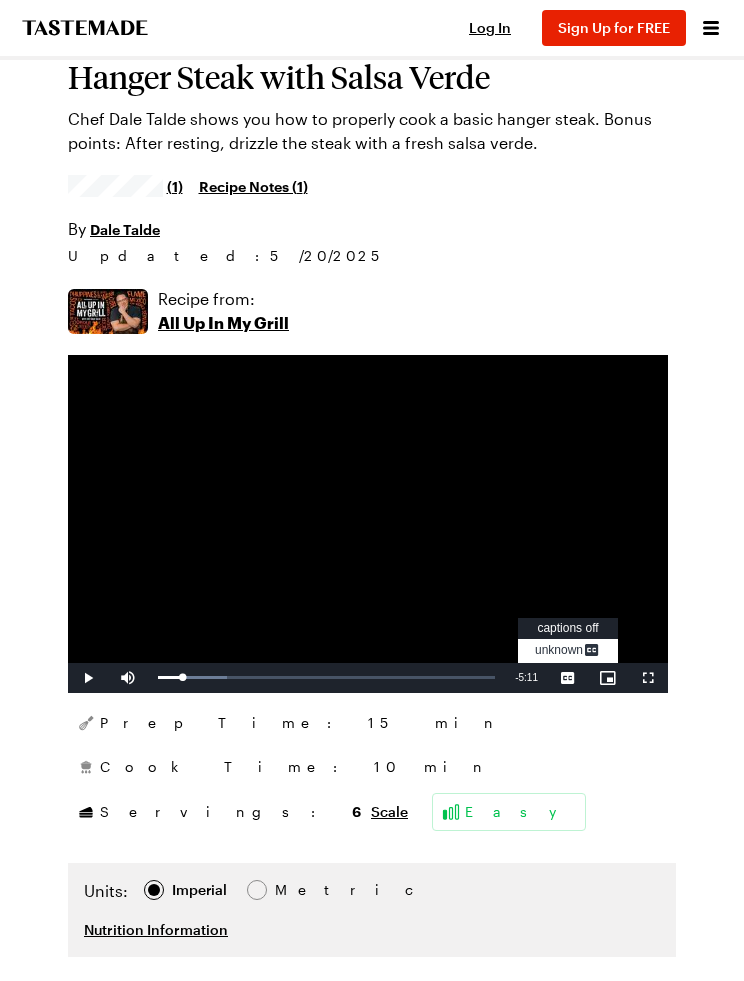 click on "Loaded :  20.43%" at bounding box center (326, 678) 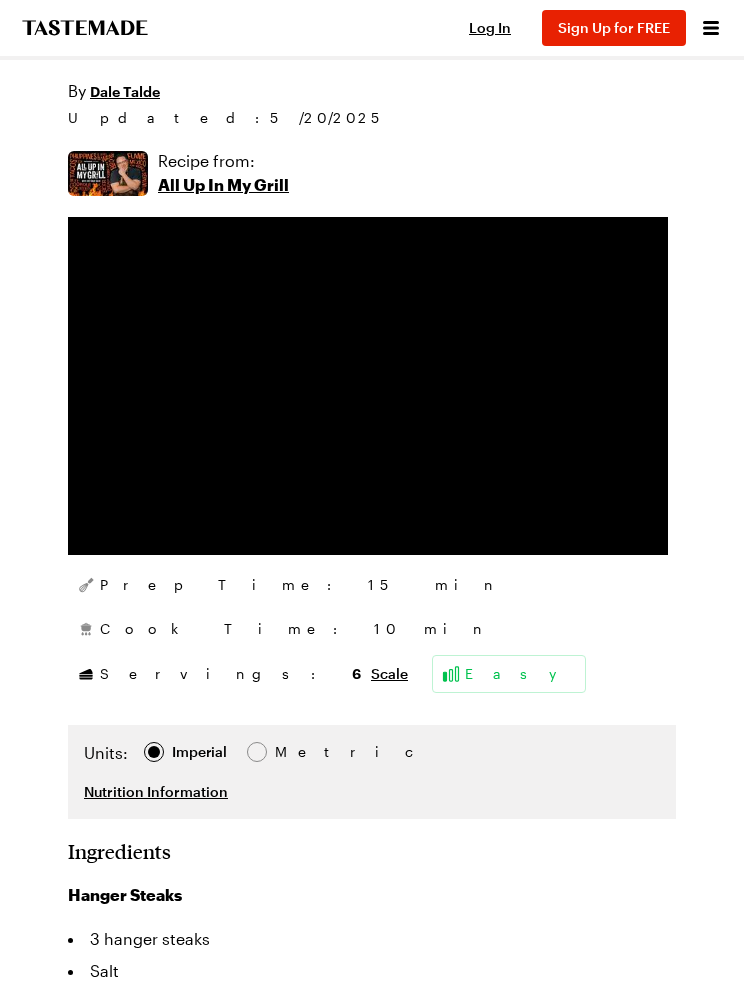 scroll, scrollTop: 0, scrollLeft: 0, axis: both 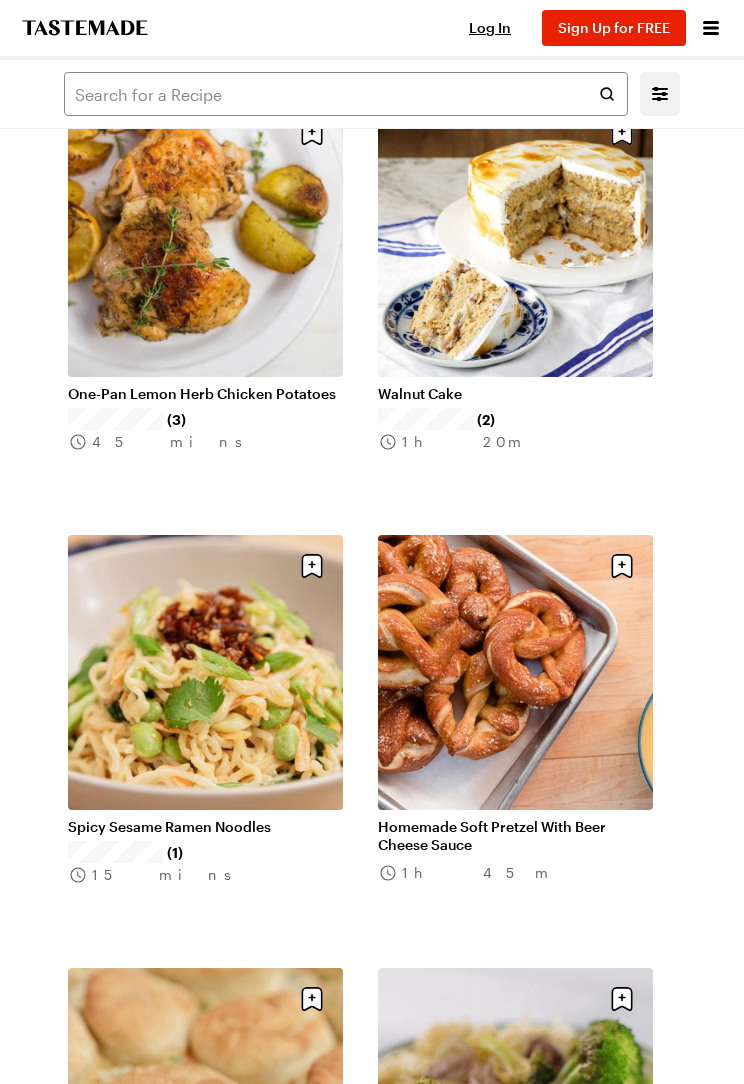 click 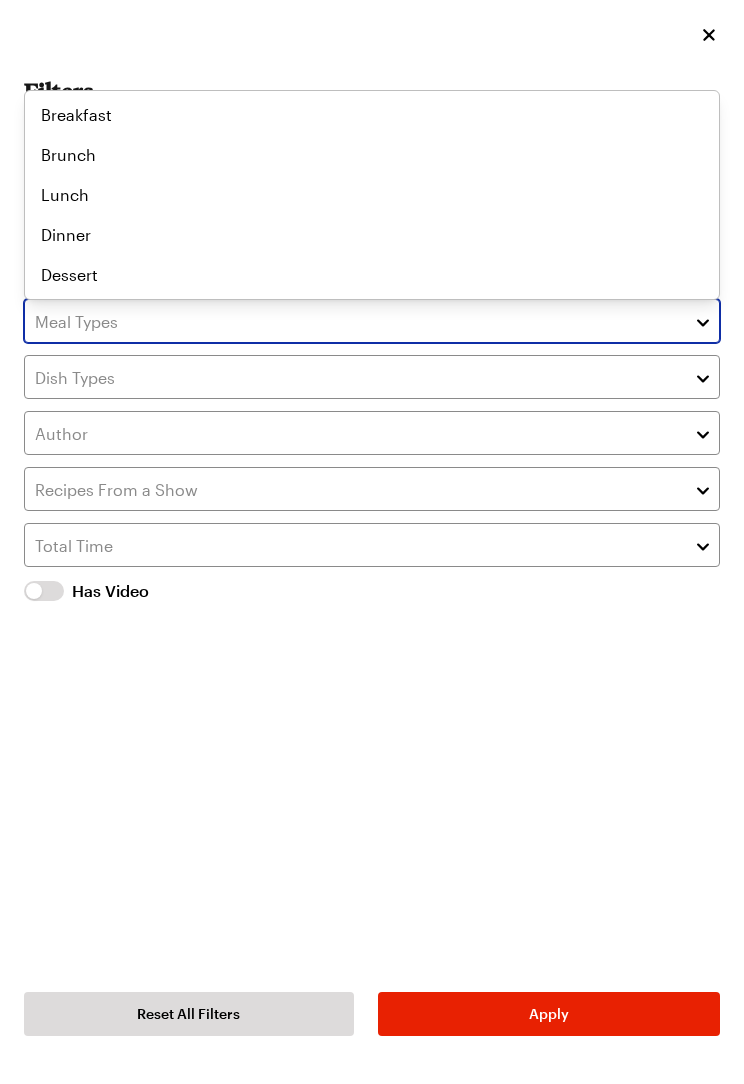 click at bounding box center (703, 321) 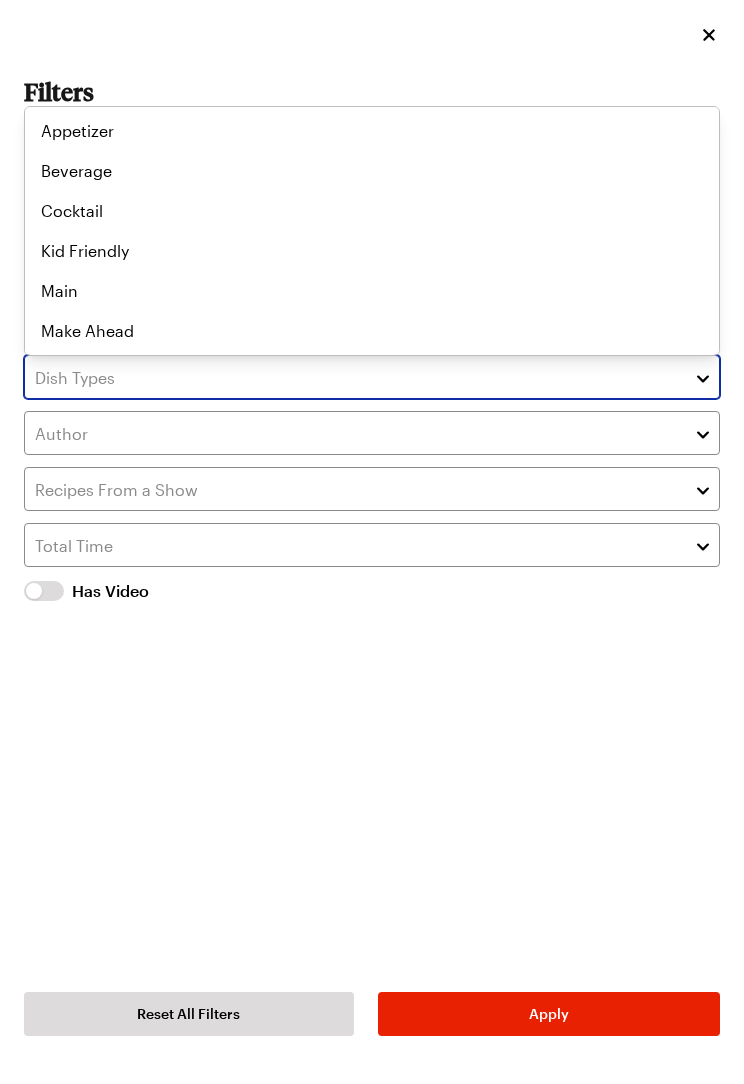 click at bounding box center (703, 377) 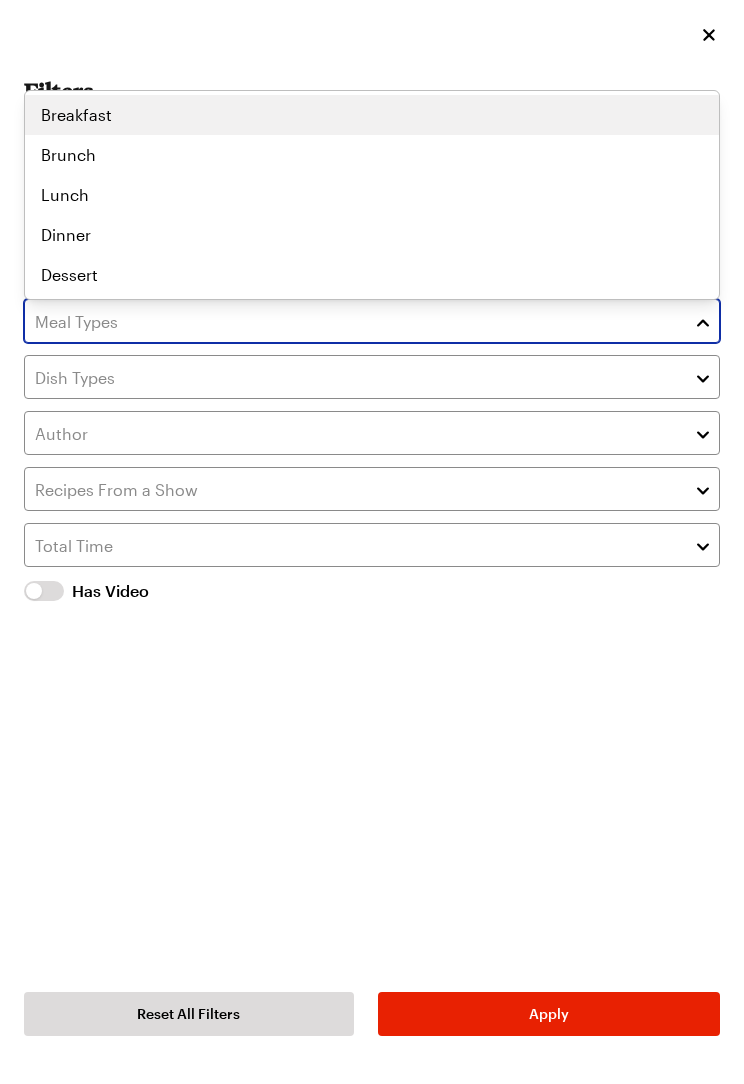 click at bounding box center (703, 321) 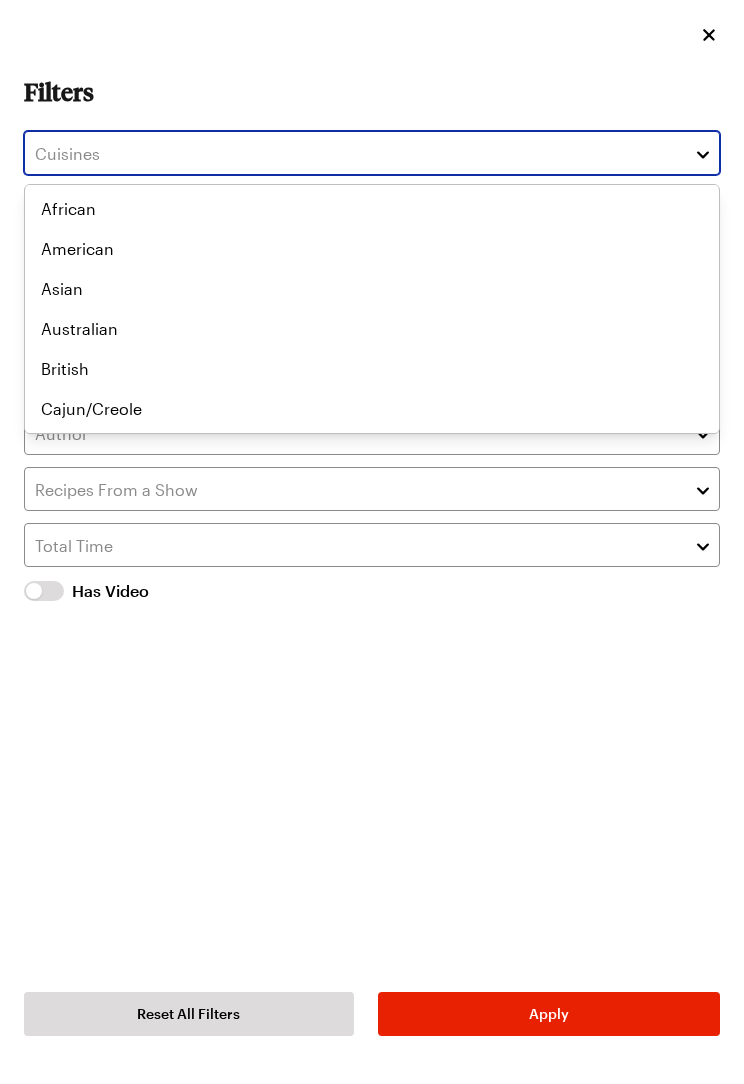 click at bounding box center (703, 153) 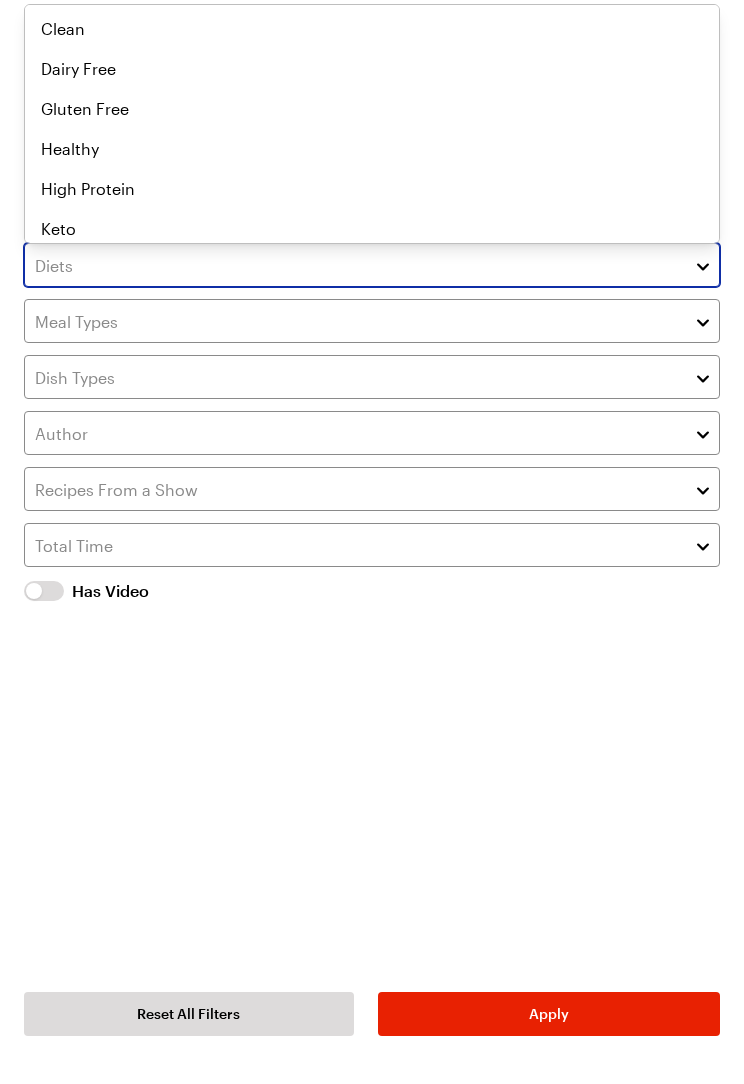 click at bounding box center [703, 265] 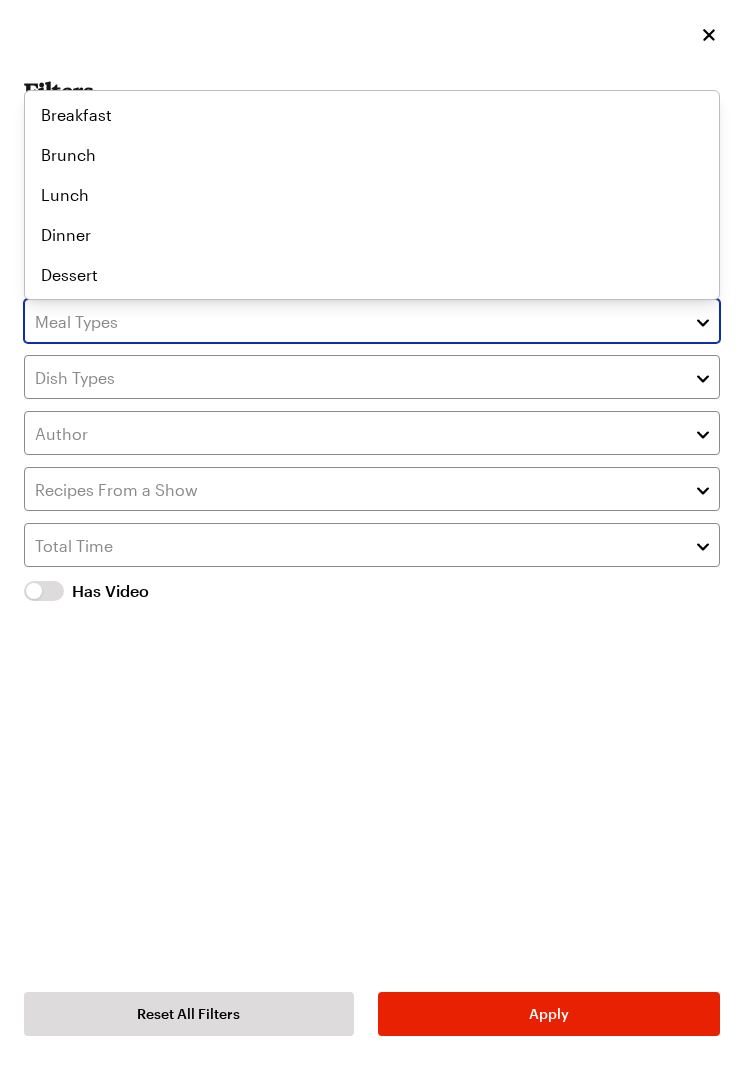 click at bounding box center [703, 321] 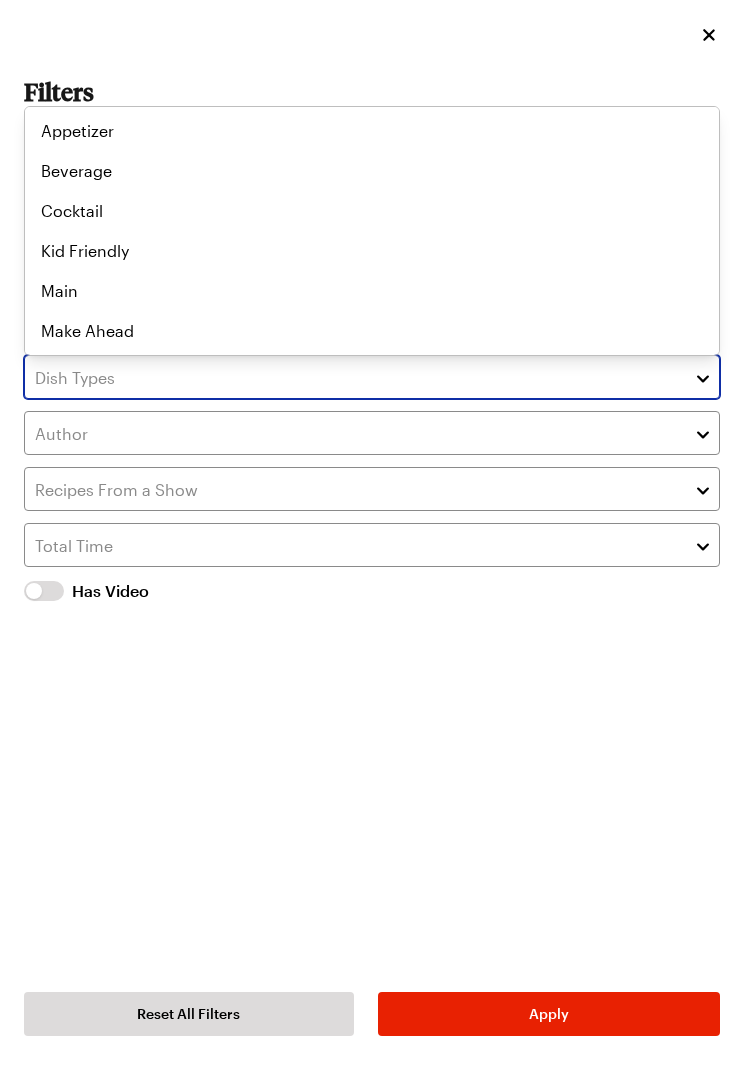 click at bounding box center [703, 377] 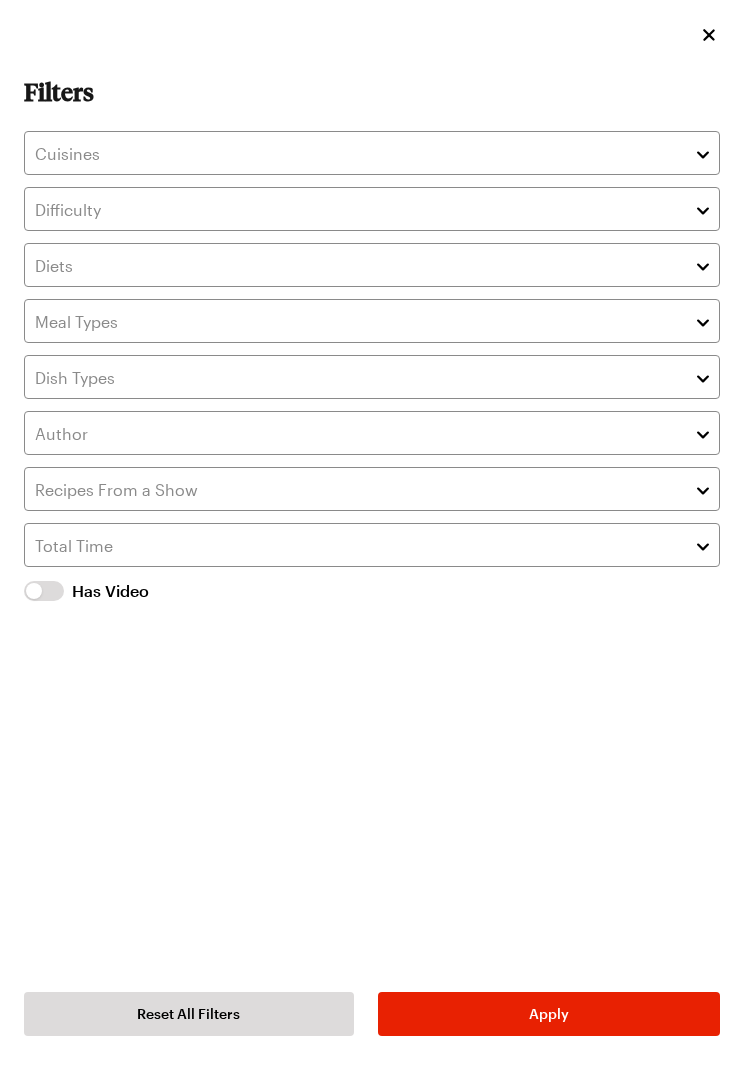 click 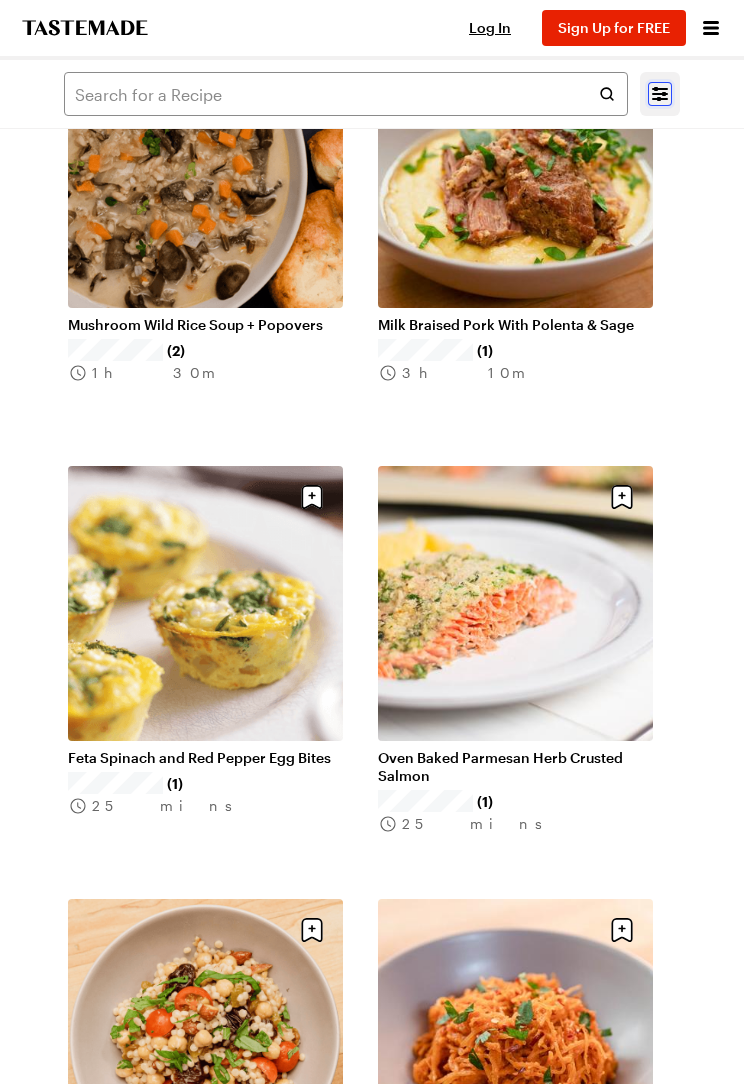 scroll, scrollTop: 24048, scrollLeft: 0, axis: vertical 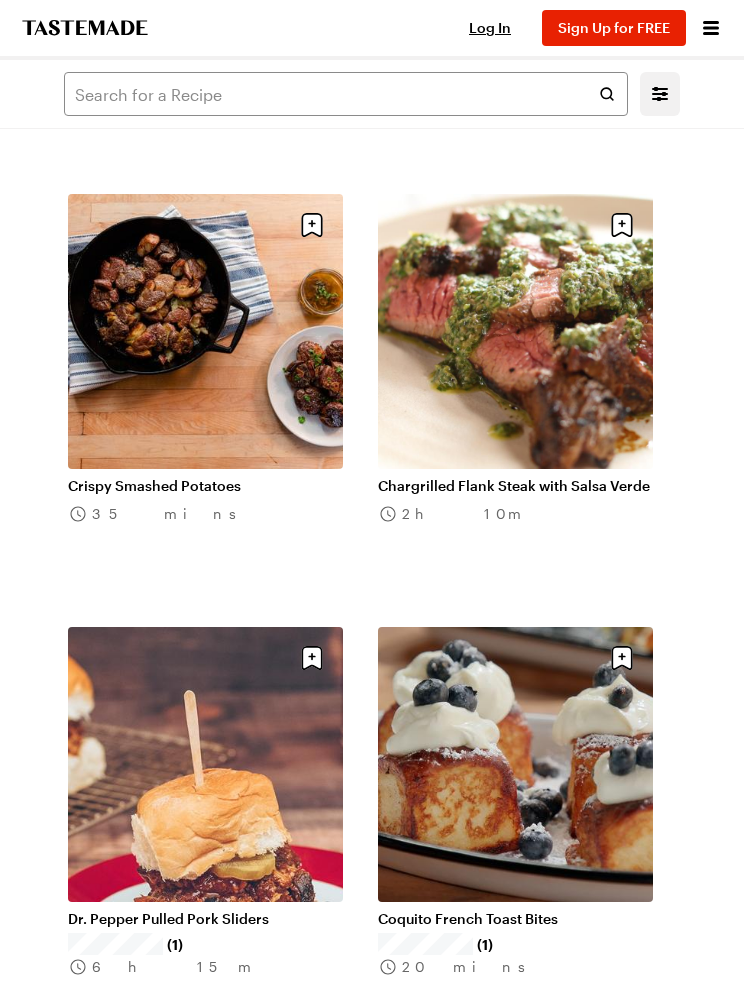 click on "Chargrilled Flank Steak with Salsa Verde" at bounding box center (515, 486) 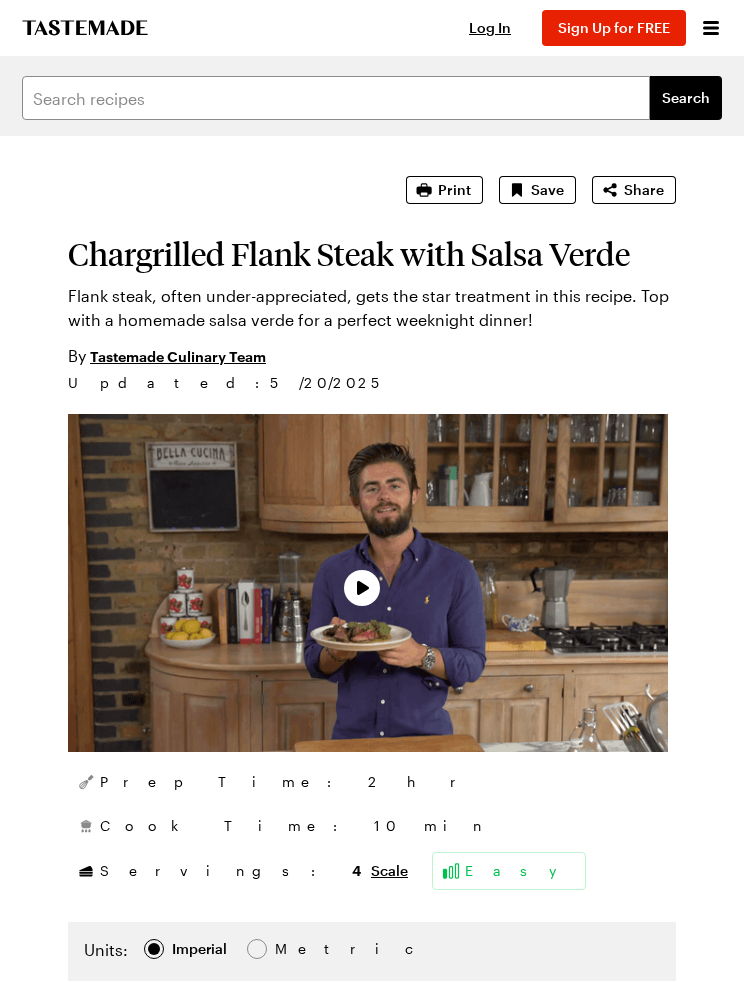 scroll, scrollTop: 0, scrollLeft: 0, axis: both 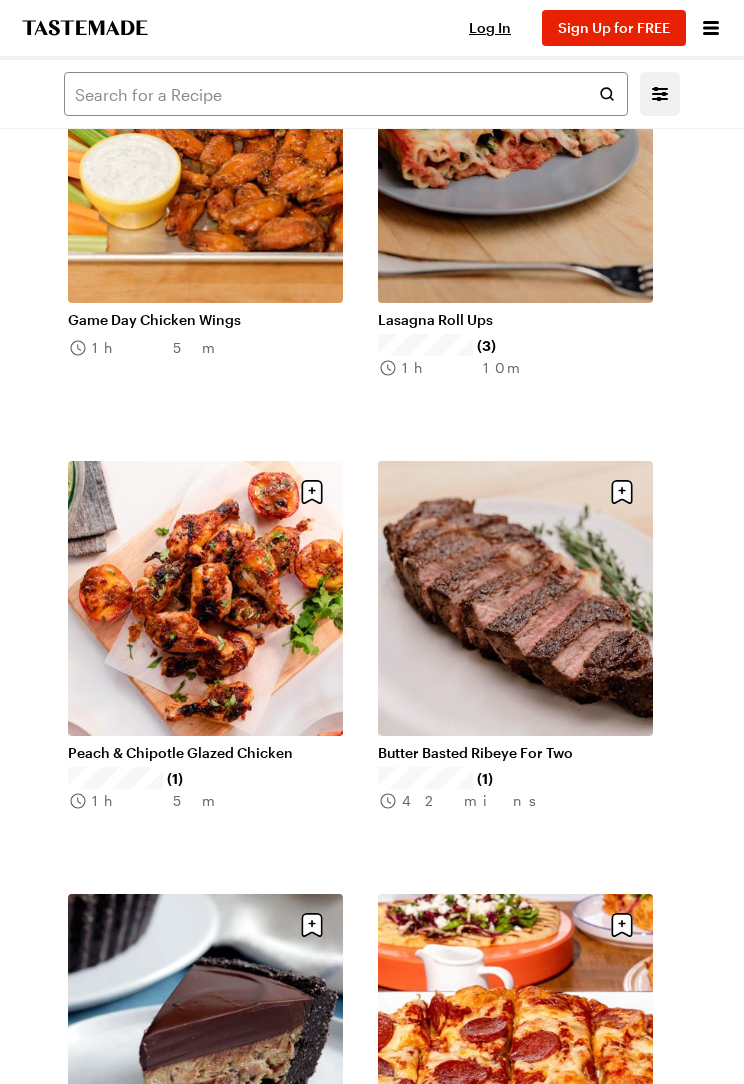 click on "Butter Basted Ribeye For Two" at bounding box center (515, 753) 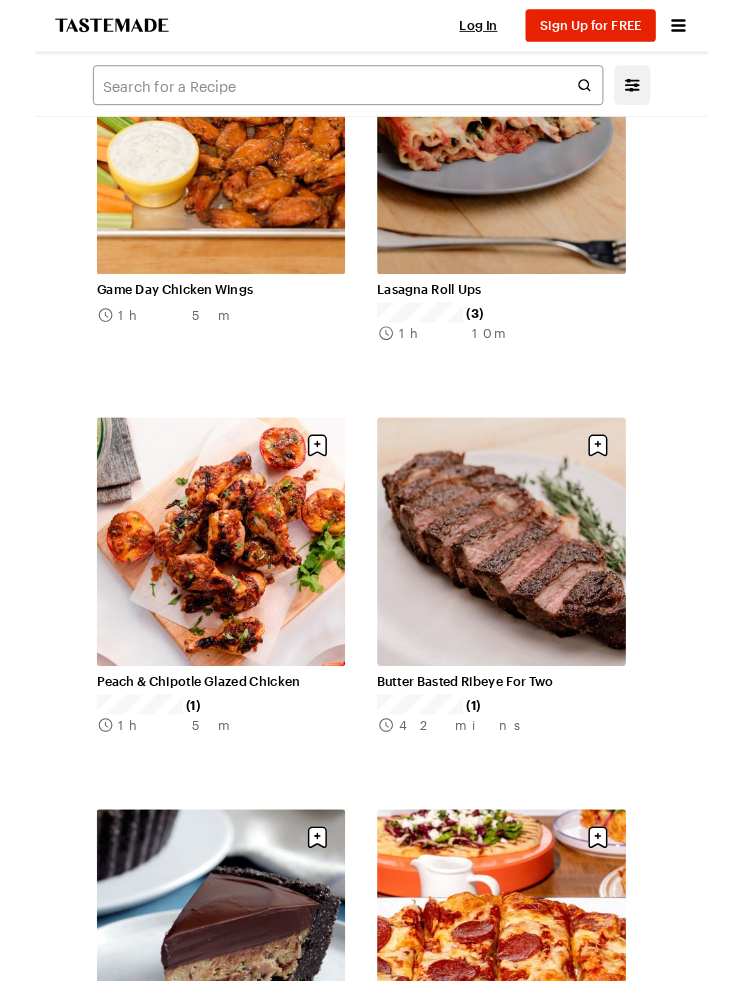 scroll, scrollTop: 2009, scrollLeft: 0, axis: vertical 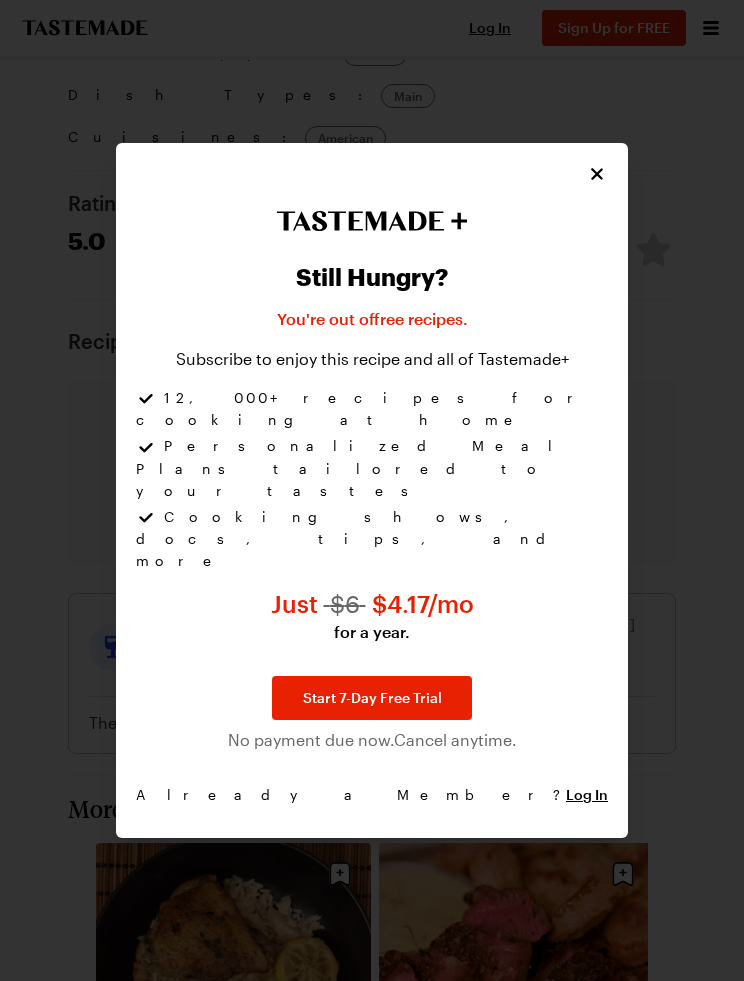 click 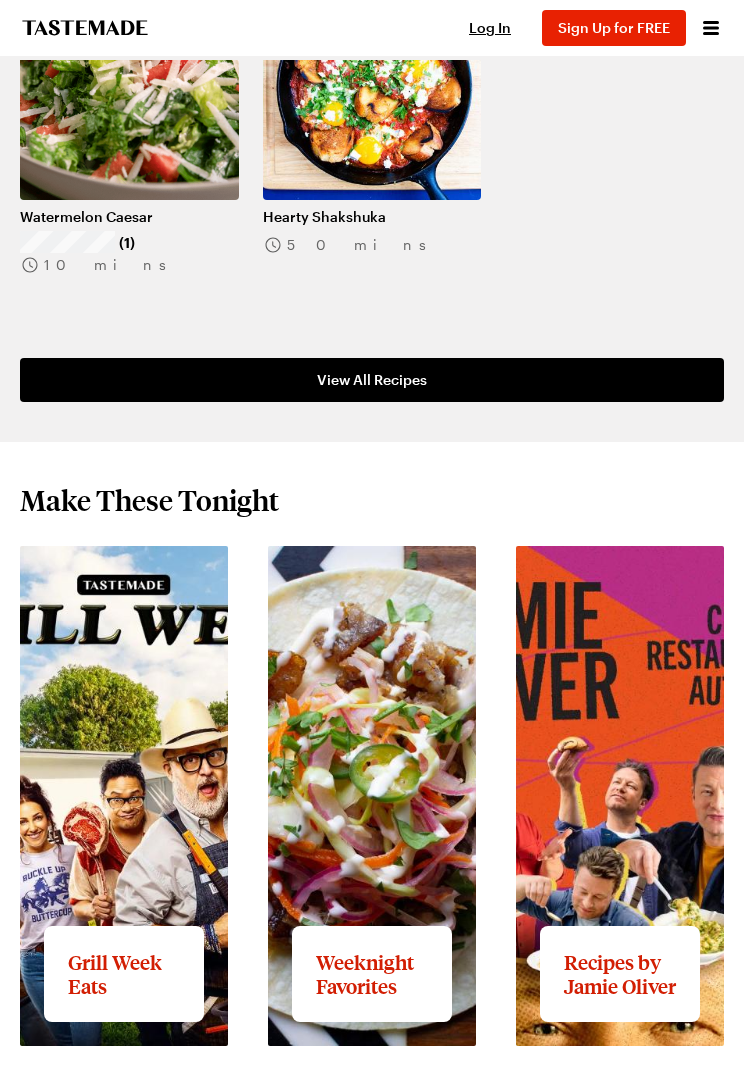 scroll, scrollTop: 1273, scrollLeft: 0, axis: vertical 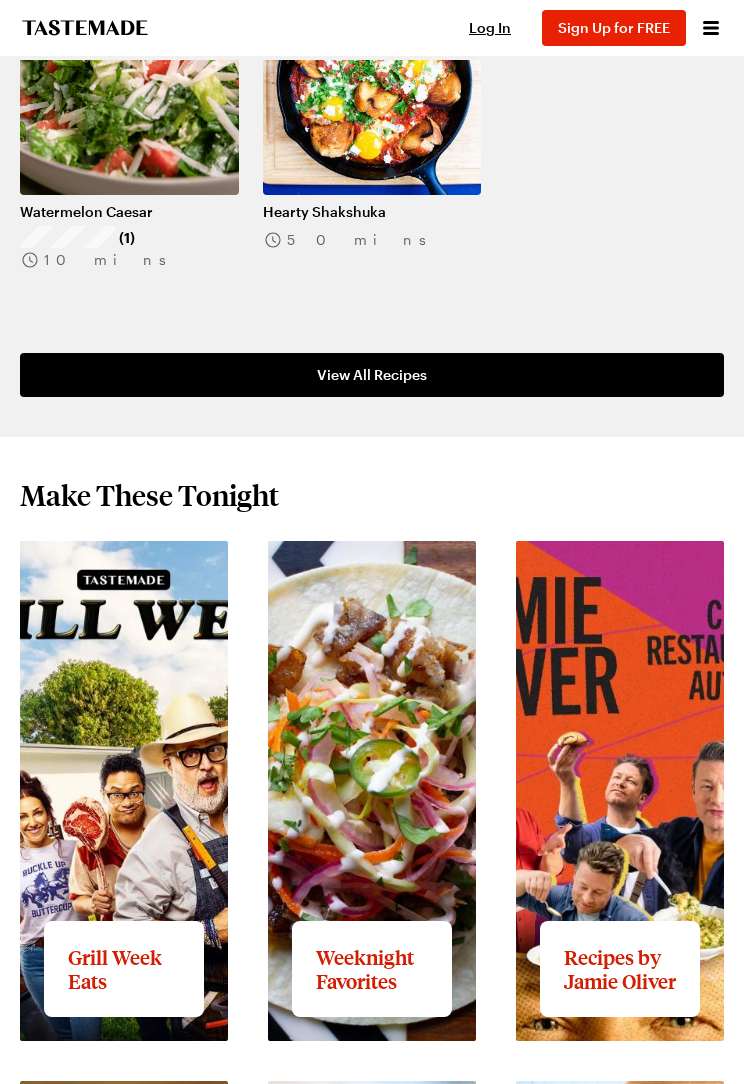 click on "View All Recipes" at bounding box center [372, 375] 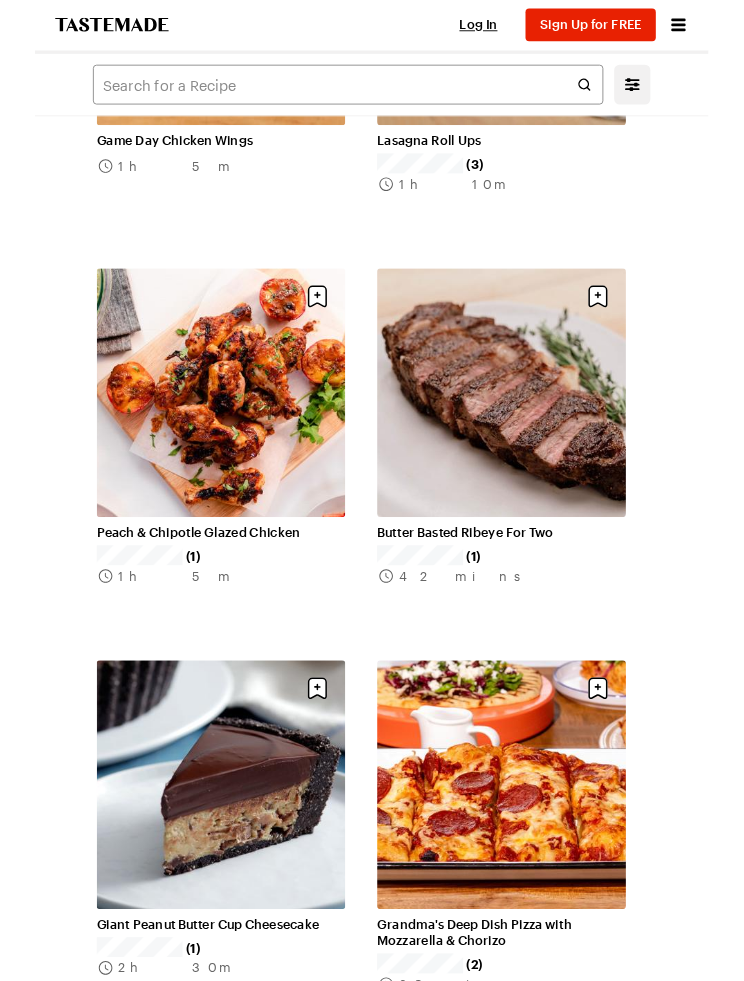 scroll, scrollTop: 11651, scrollLeft: 0, axis: vertical 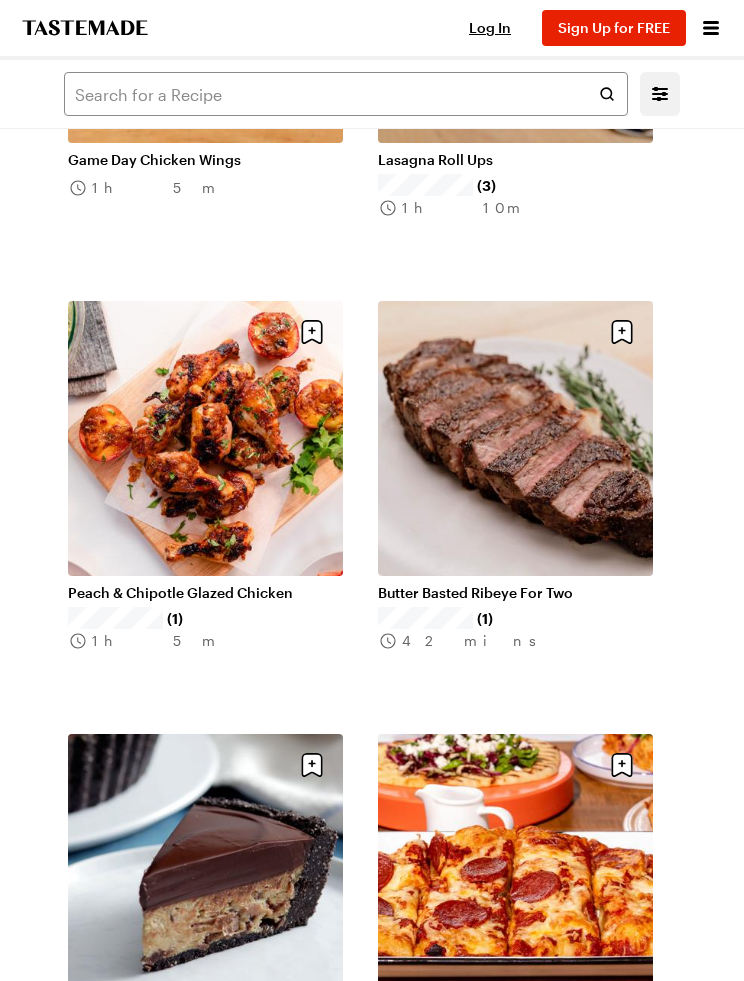 click on "Butter Basted Ribeye For Two" at bounding box center (515, 593) 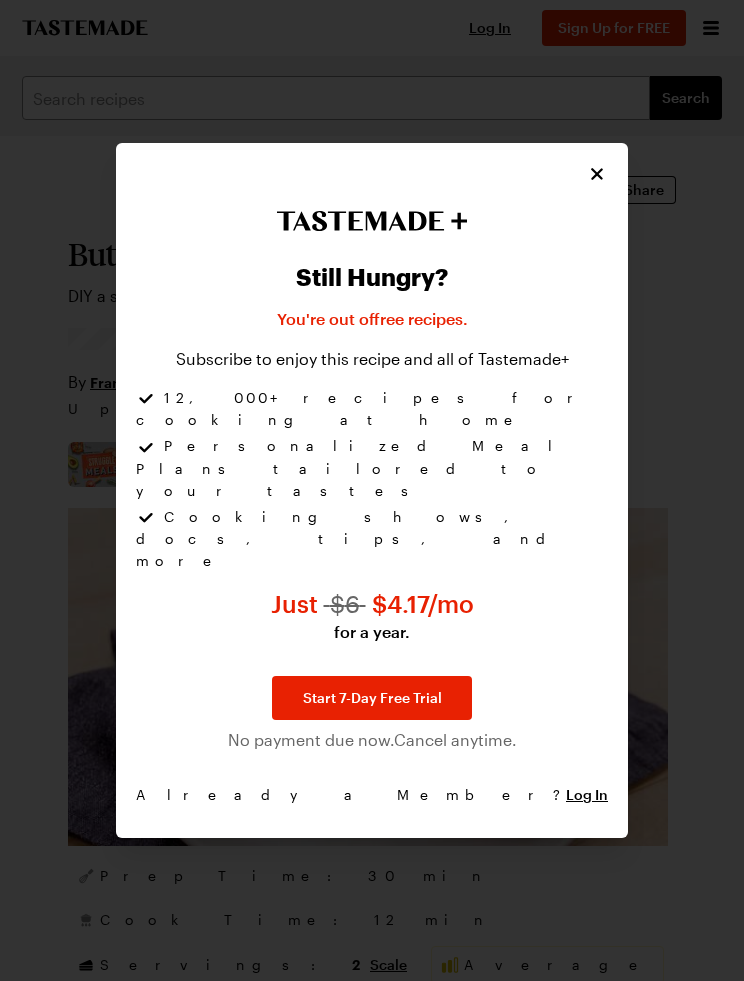 click 